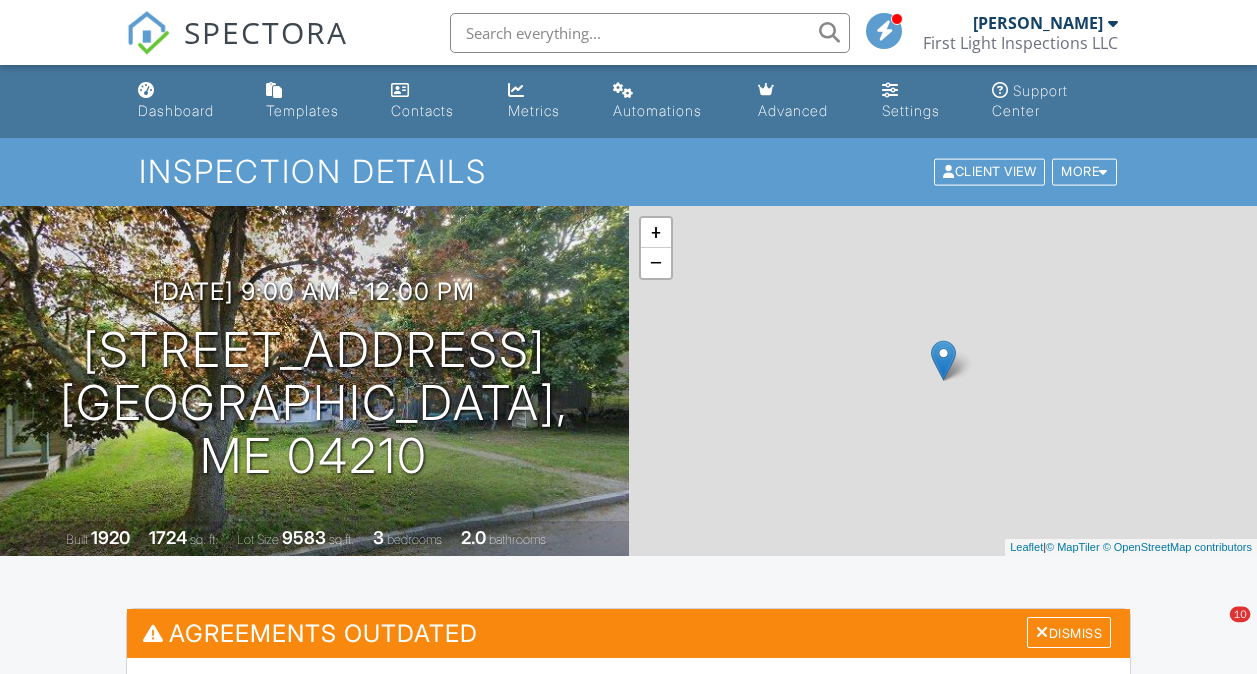 scroll, scrollTop: 0, scrollLeft: 0, axis: both 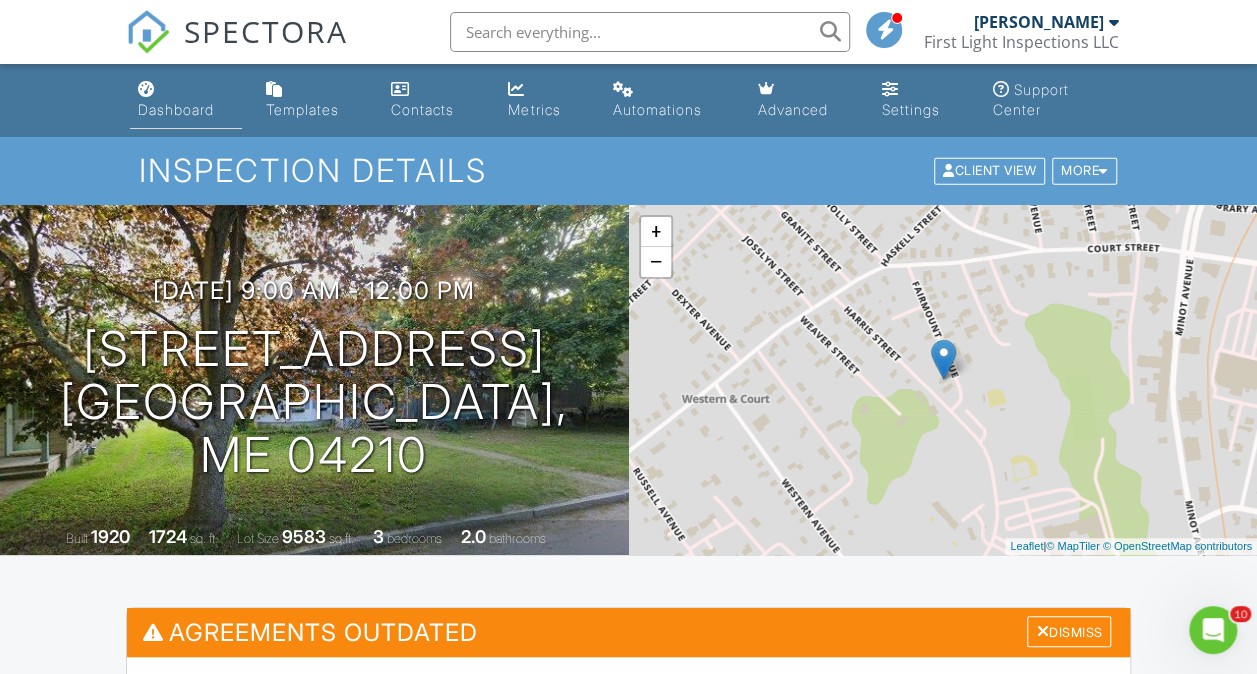 click on "Dashboard" at bounding box center [176, 109] 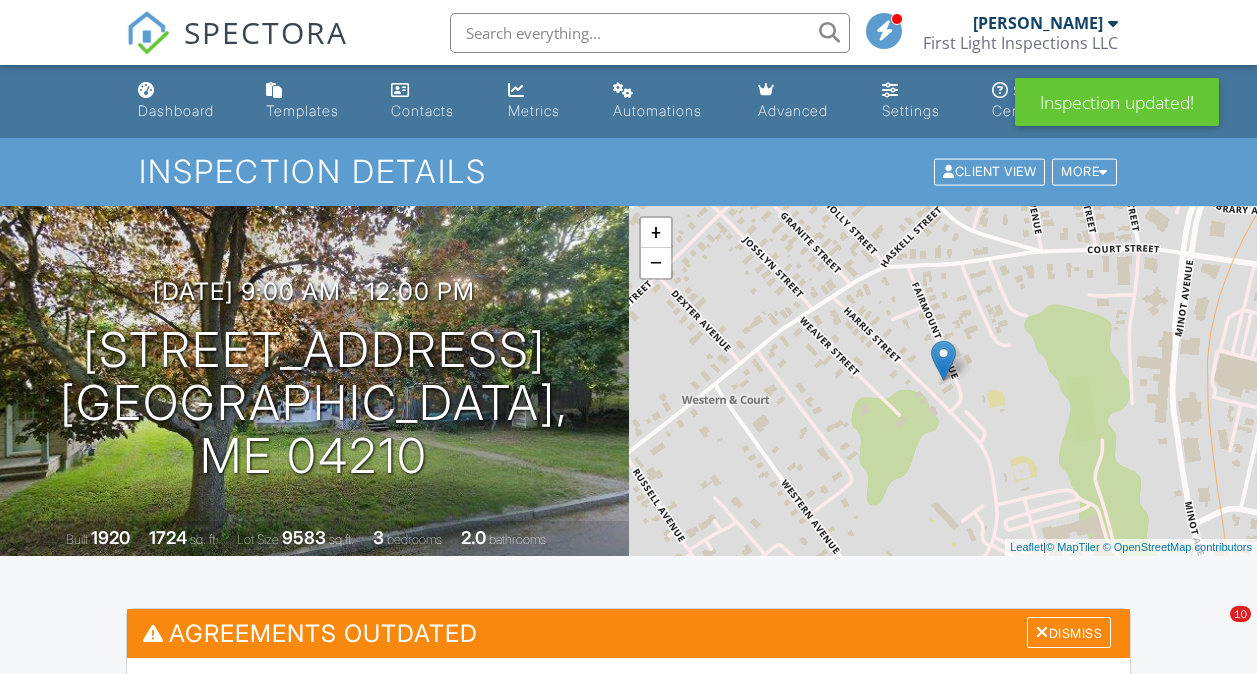 scroll, scrollTop: 0, scrollLeft: 0, axis: both 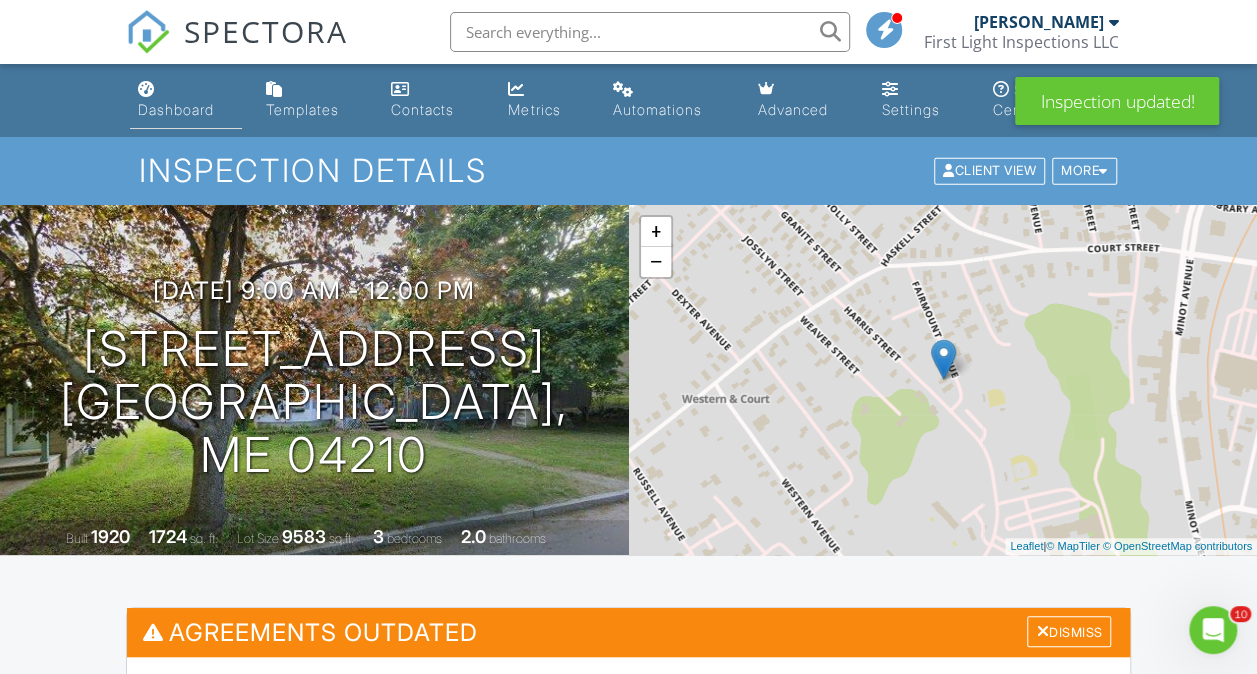 click on "Dashboard" at bounding box center (176, 109) 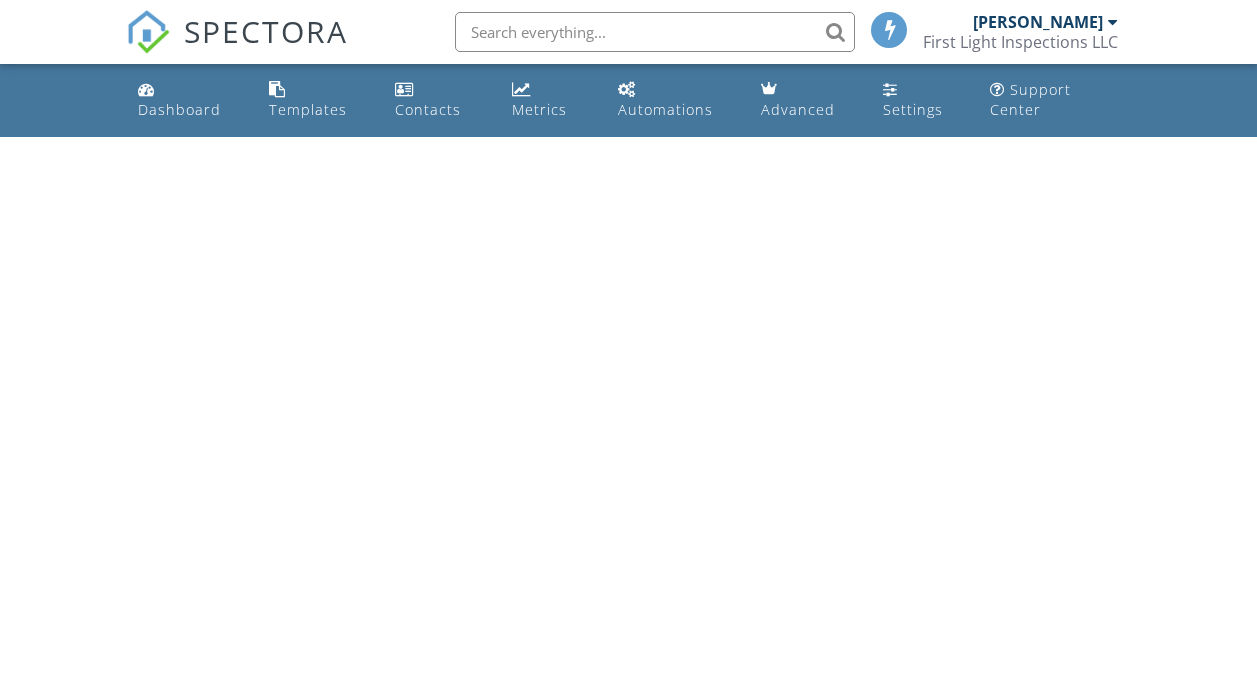 scroll, scrollTop: 0, scrollLeft: 0, axis: both 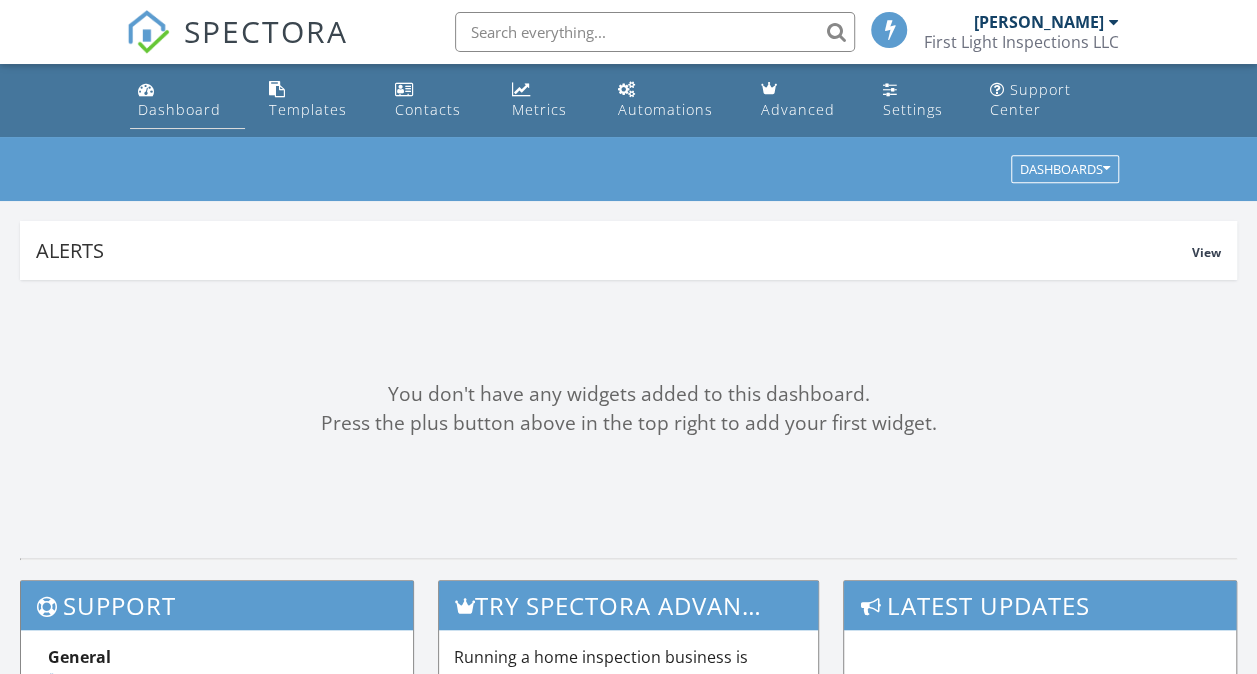 click on "Dashboard" at bounding box center (179, 109) 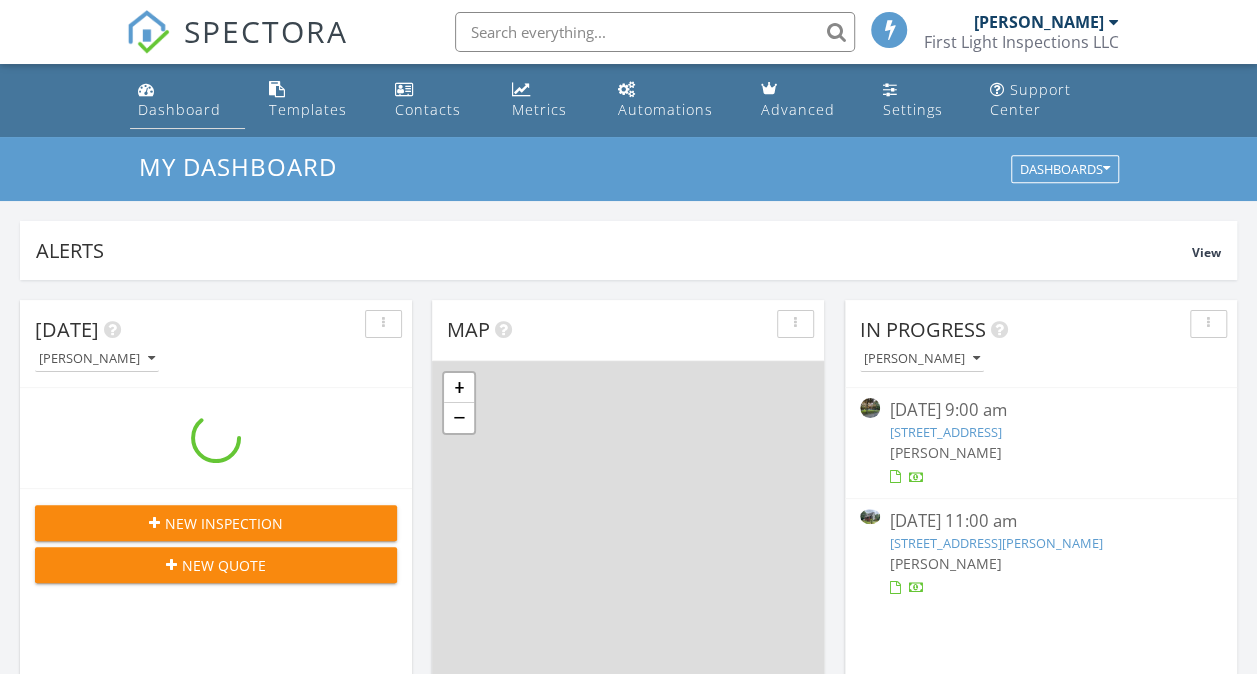 scroll, scrollTop: 10, scrollLeft: 10, axis: both 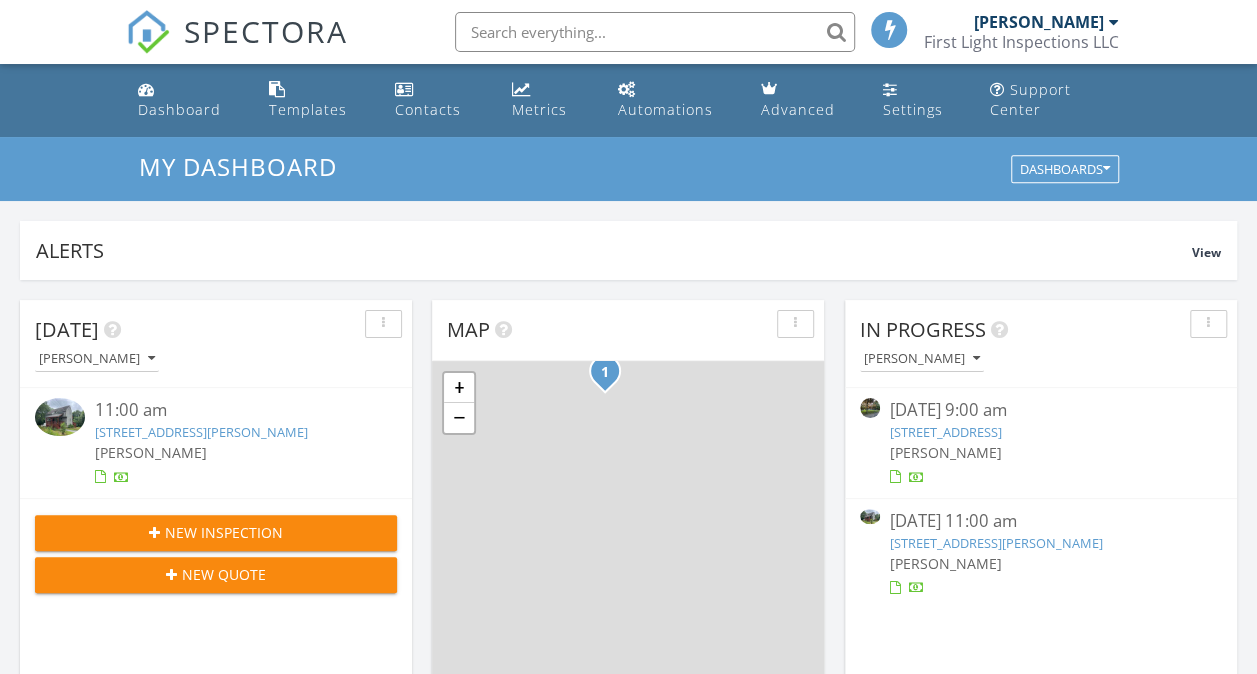 click on "07/12/25 9:00 am" at bounding box center [1041, 410] 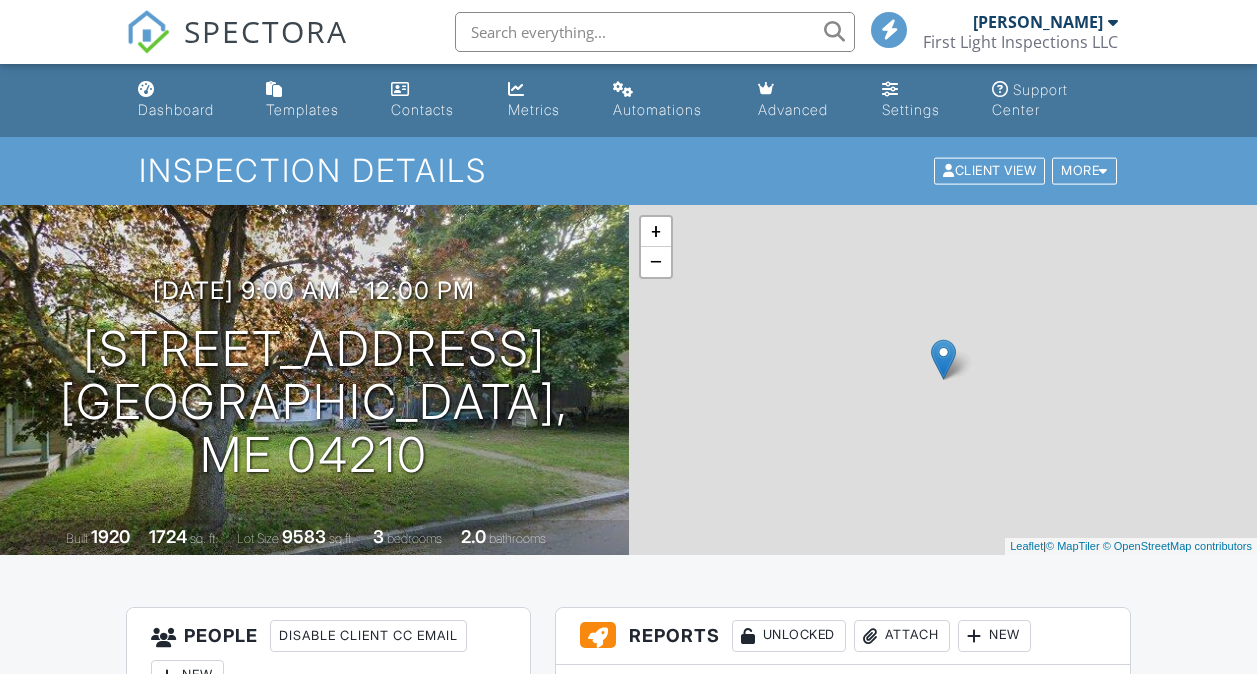 scroll, scrollTop: 0, scrollLeft: 0, axis: both 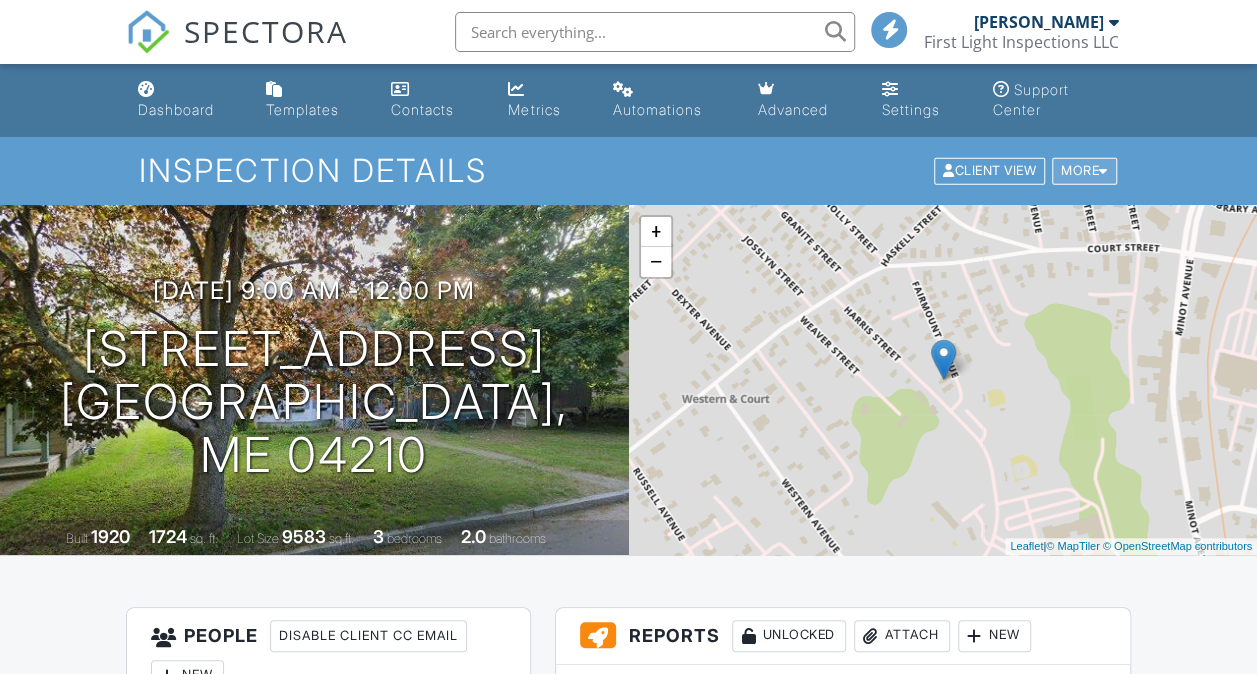 click on "More" at bounding box center (1084, 171) 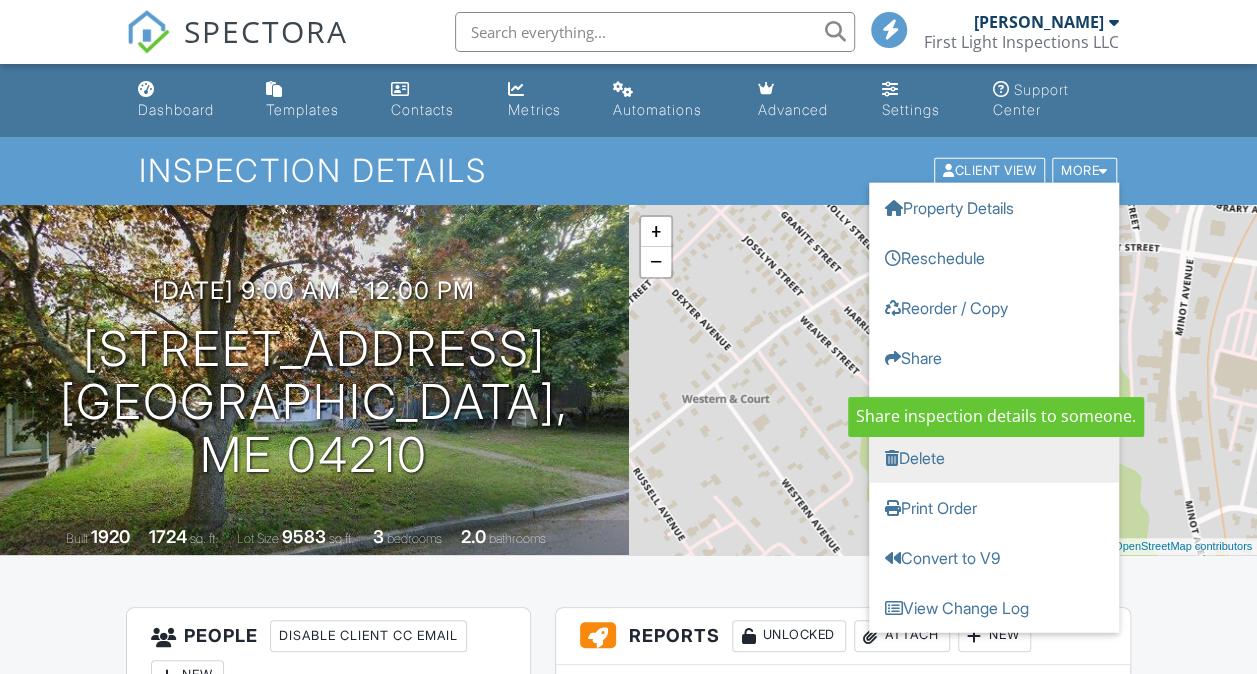 click on "Delete" at bounding box center (994, 458) 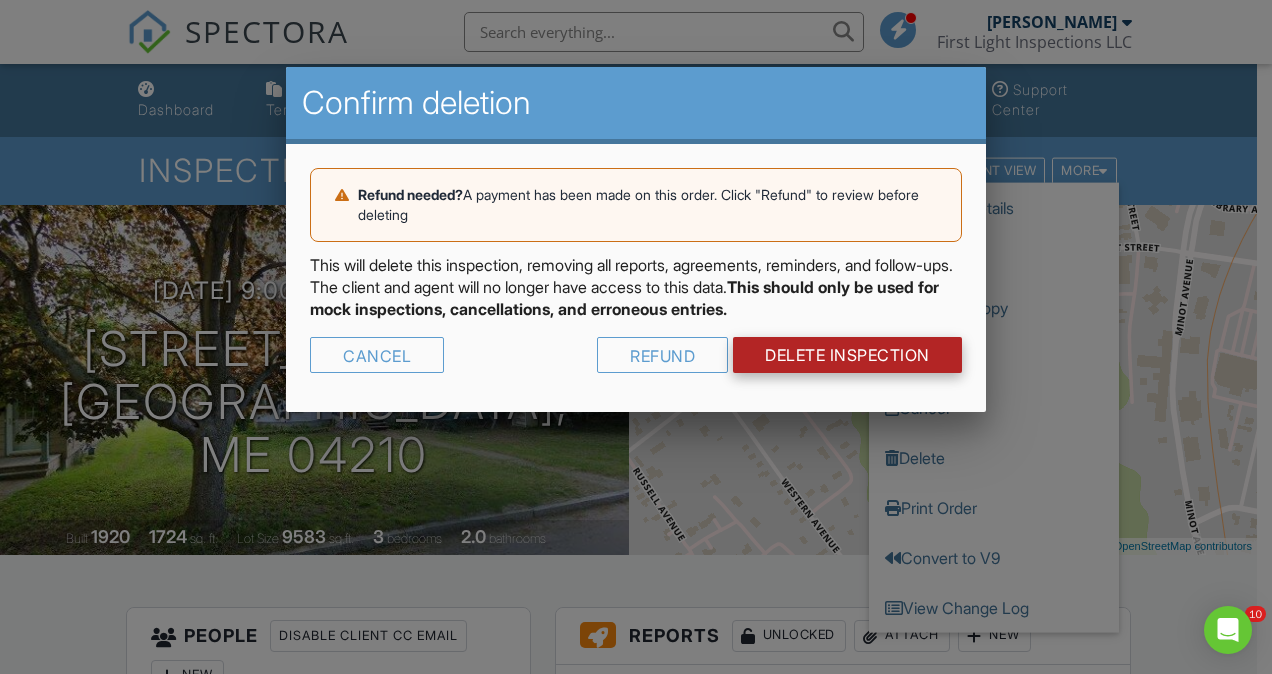 click on "DELETE Inspection" at bounding box center [847, 355] 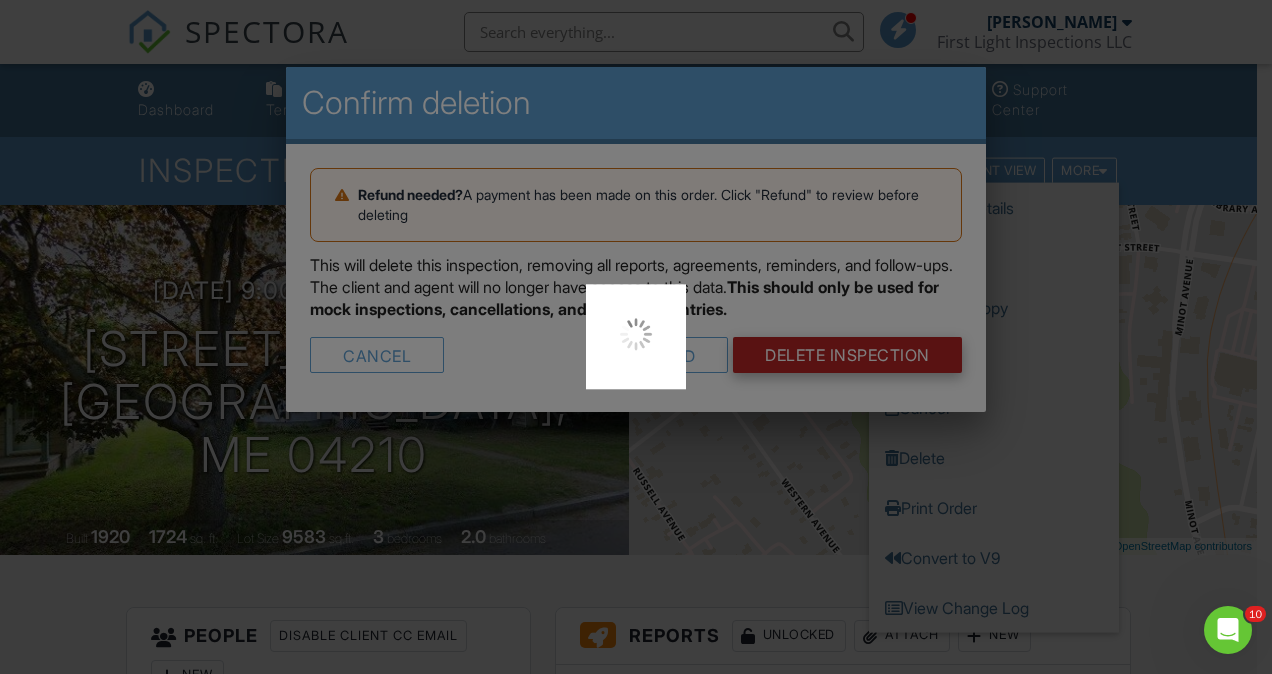 scroll, scrollTop: 0, scrollLeft: 0, axis: both 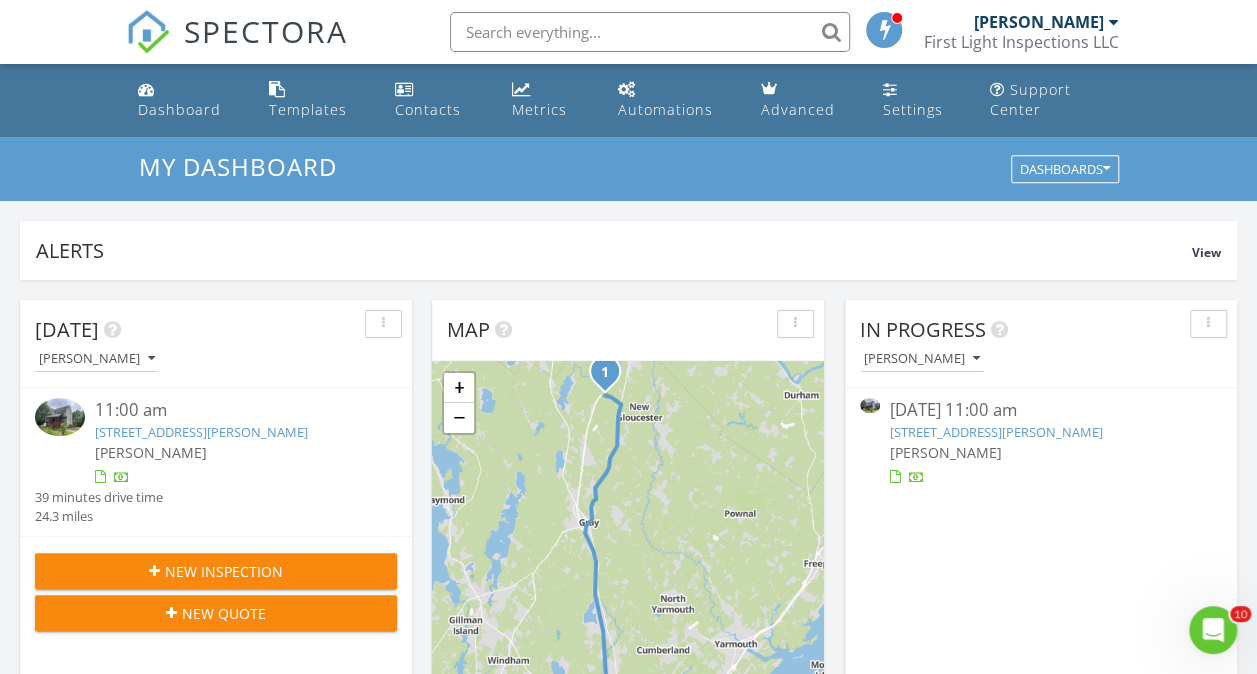 drag, startPoint x: 1252, startPoint y: 88, endPoint x: 1261, endPoint y: 96, distance: 12.0415945 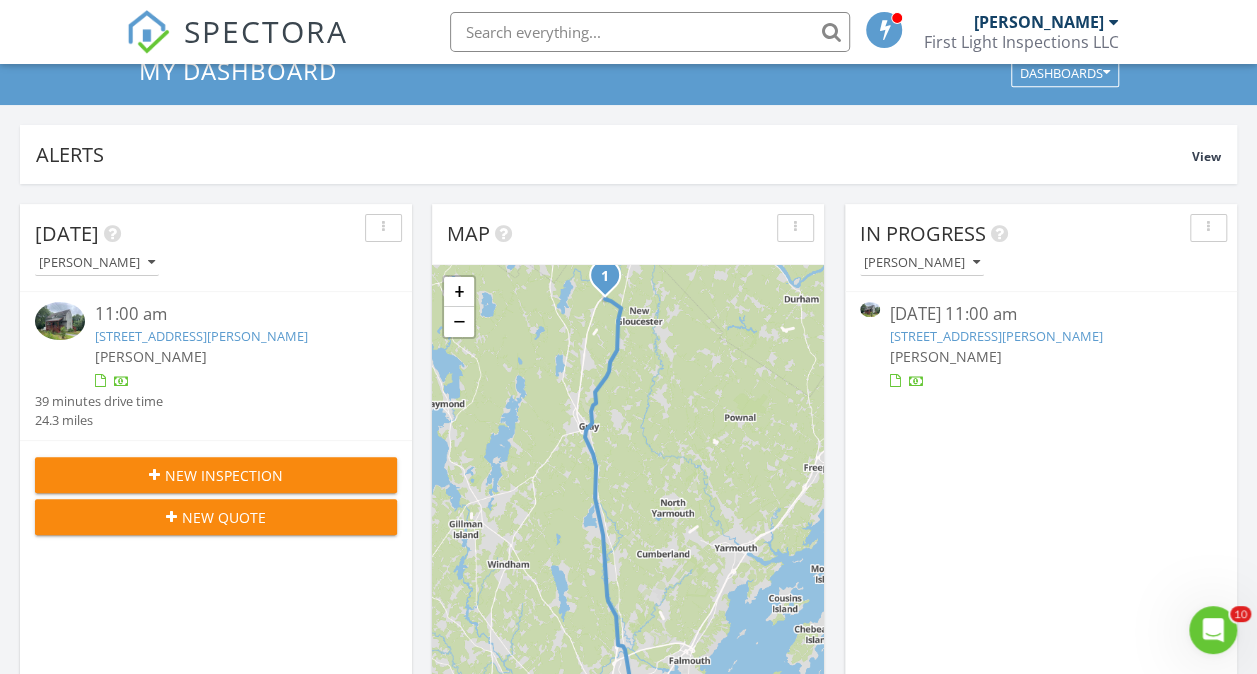 scroll, scrollTop: 130, scrollLeft: 0, axis: vertical 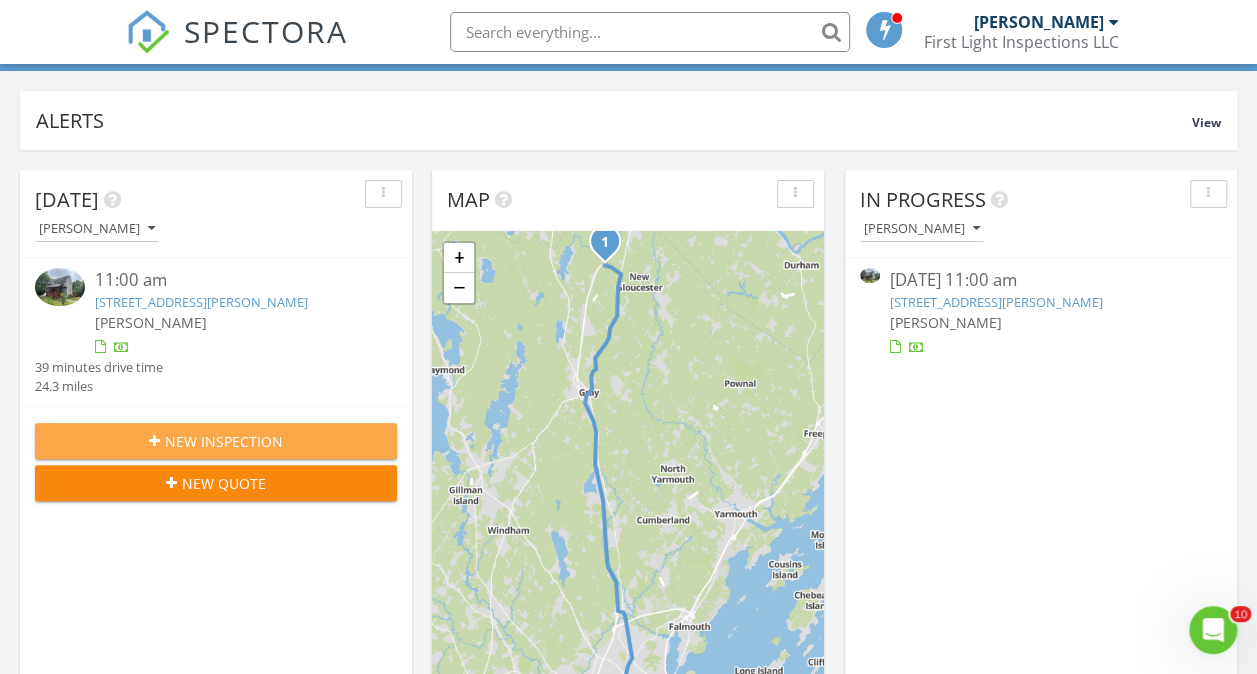 click on "New Inspection" at bounding box center [216, 441] 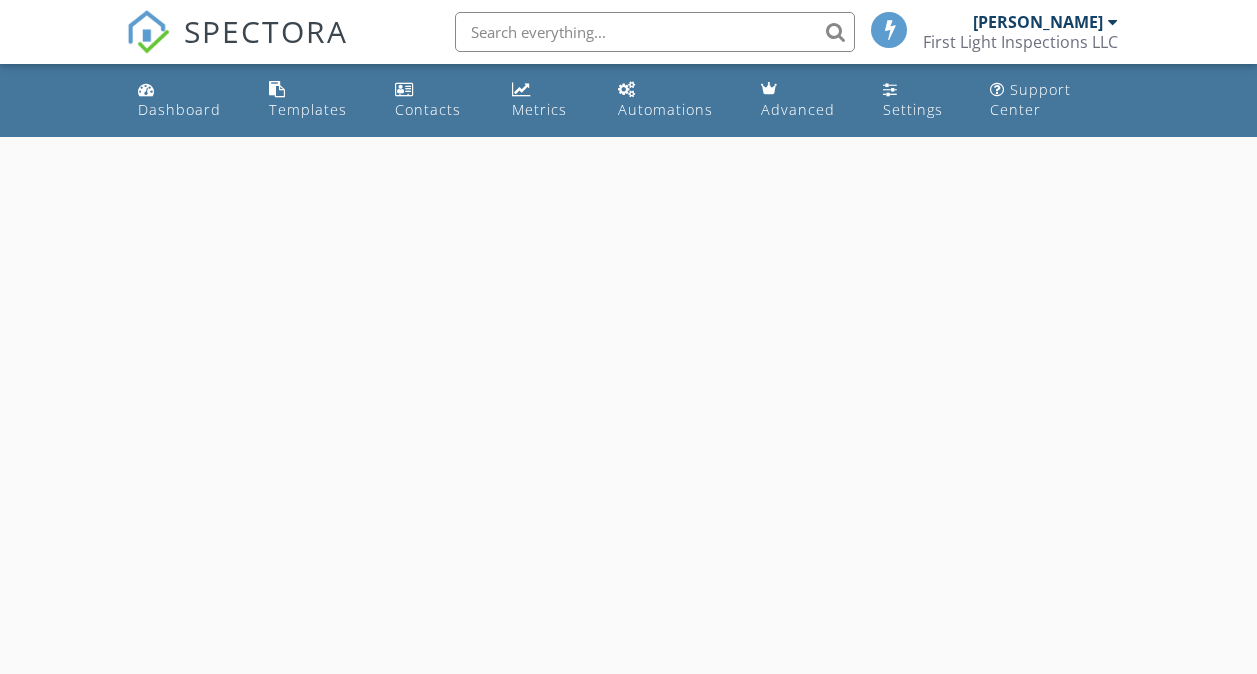 scroll, scrollTop: 0, scrollLeft: 0, axis: both 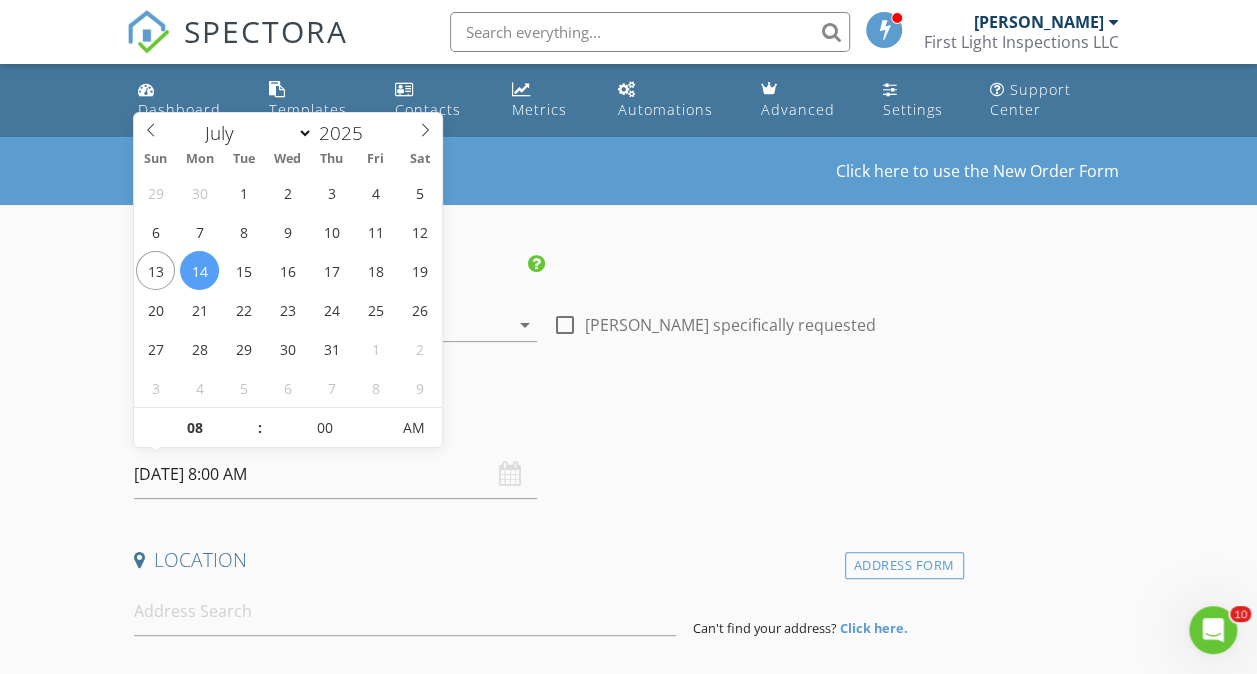 click on "[DATE] 8:00 AM" at bounding box center (335, 474) 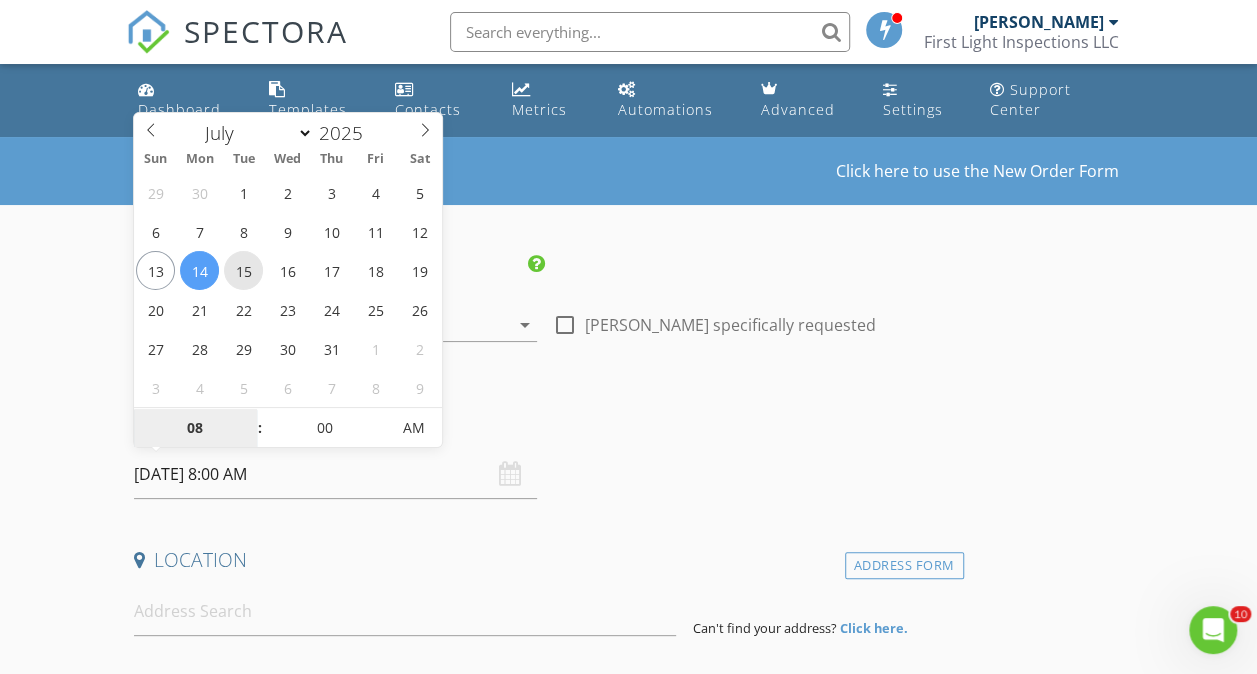 type on "07/15/2025 8:00 AM" 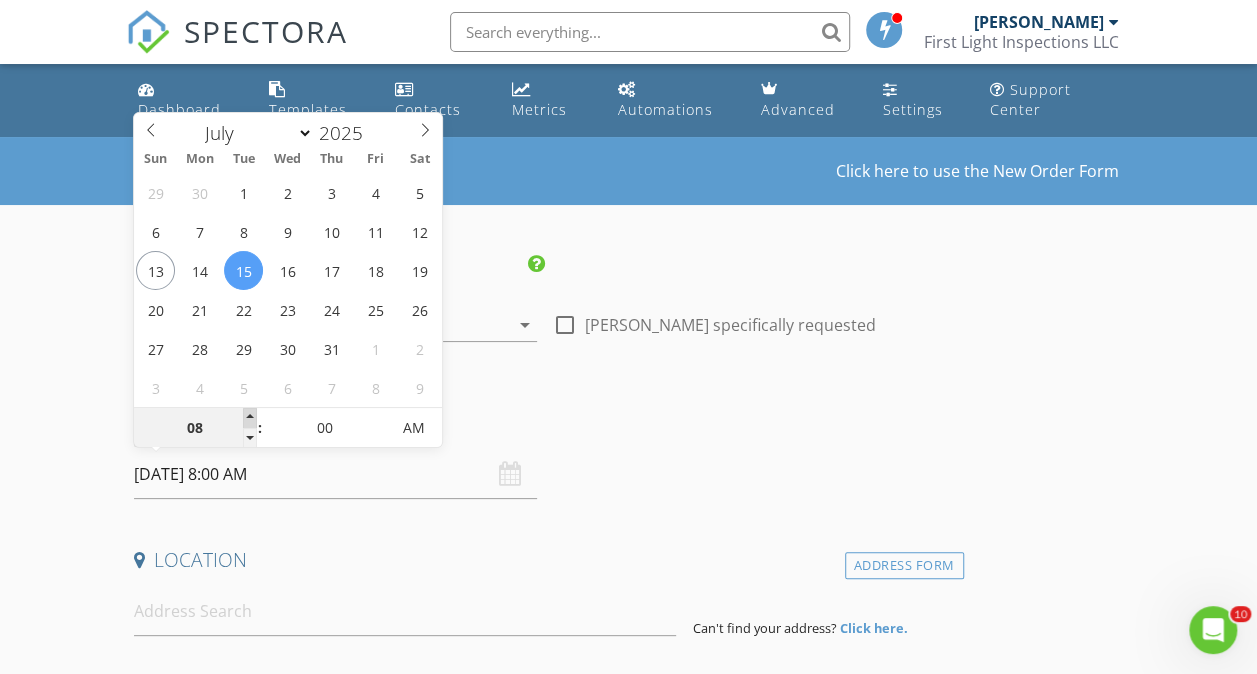 type on "09" 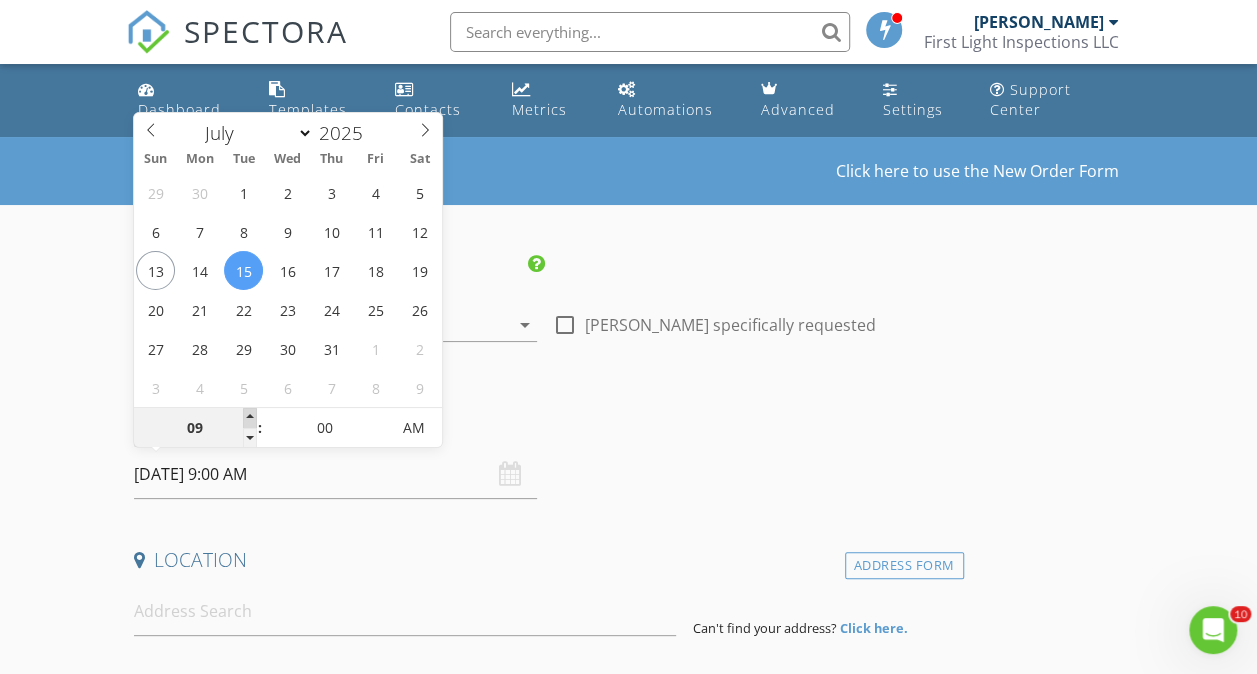 click at bounding box center [250, 418] 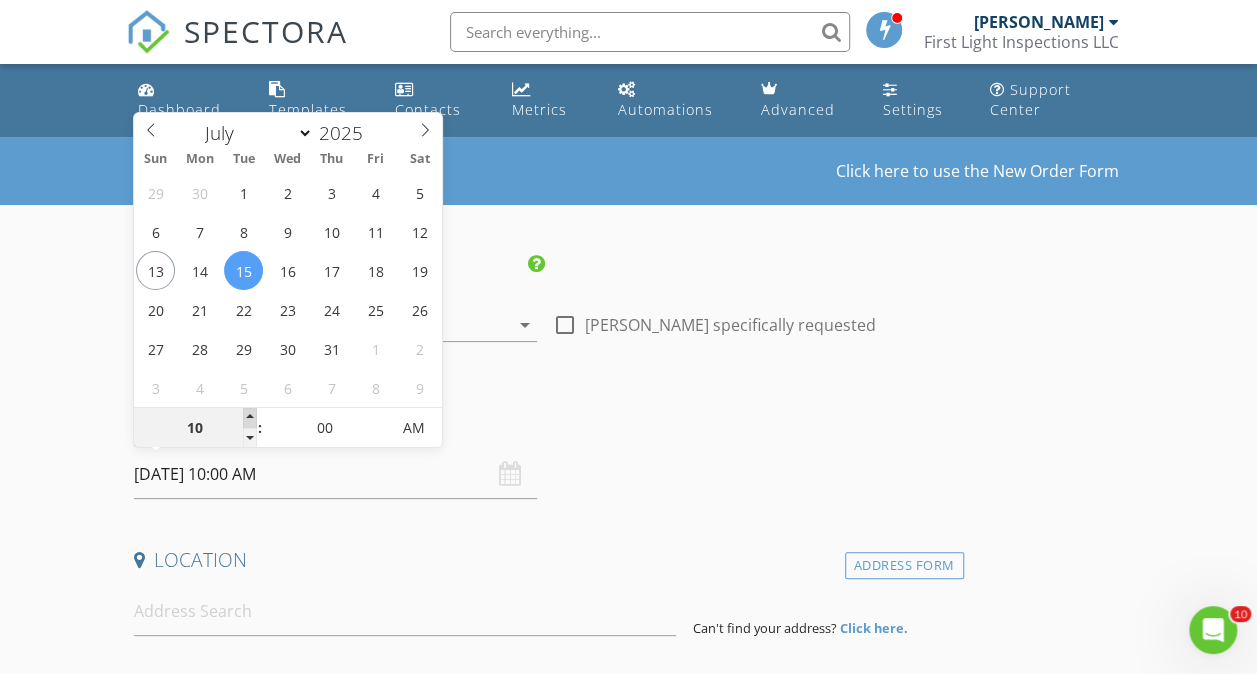click at bounding box center [250, 418] 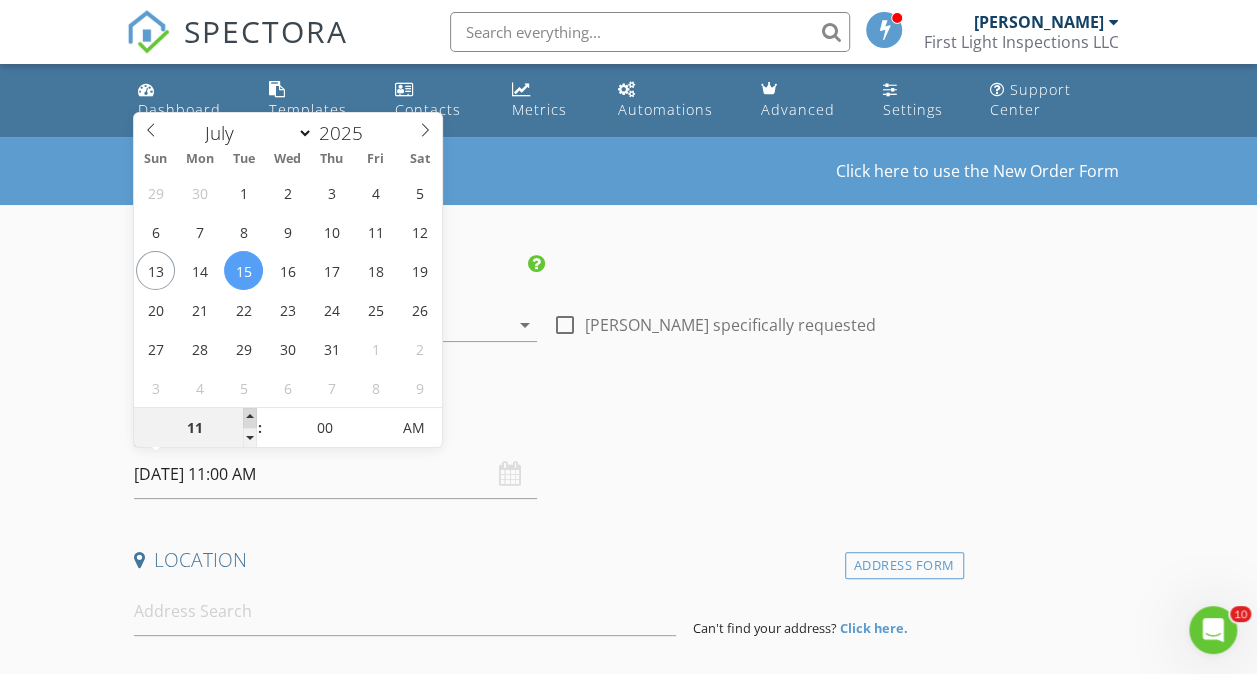 click at bounding box center (250, 418) 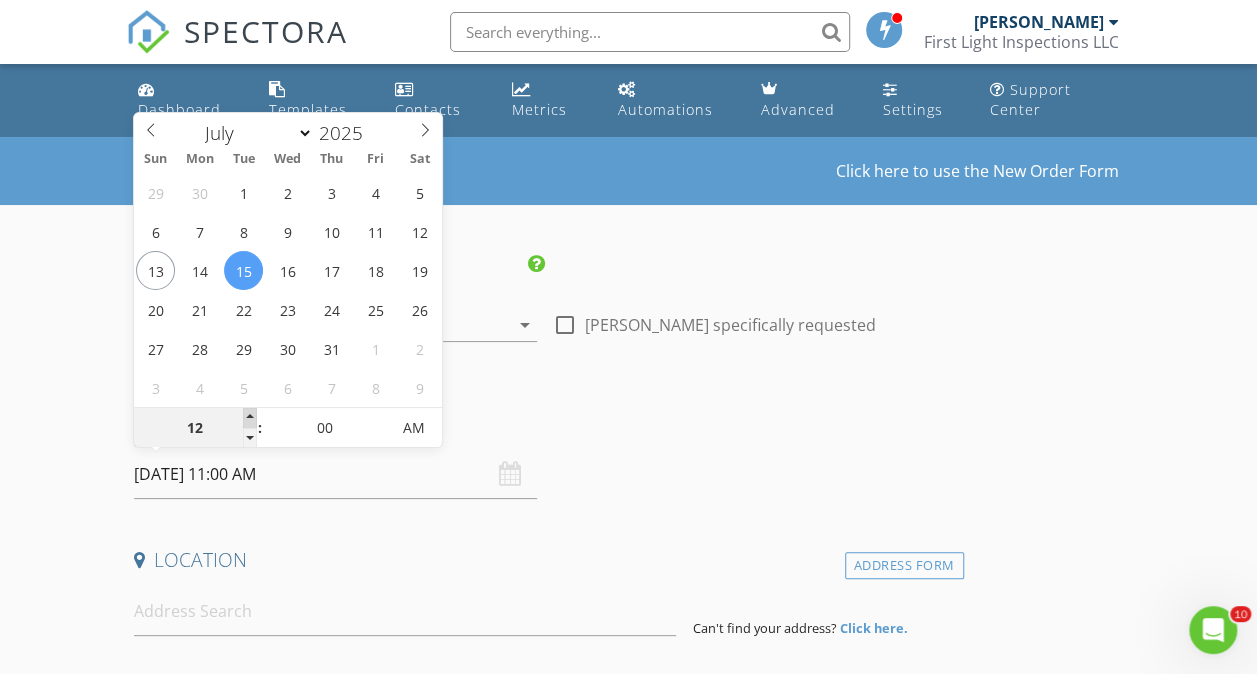 type on "07/15/2025 12:00 PM" 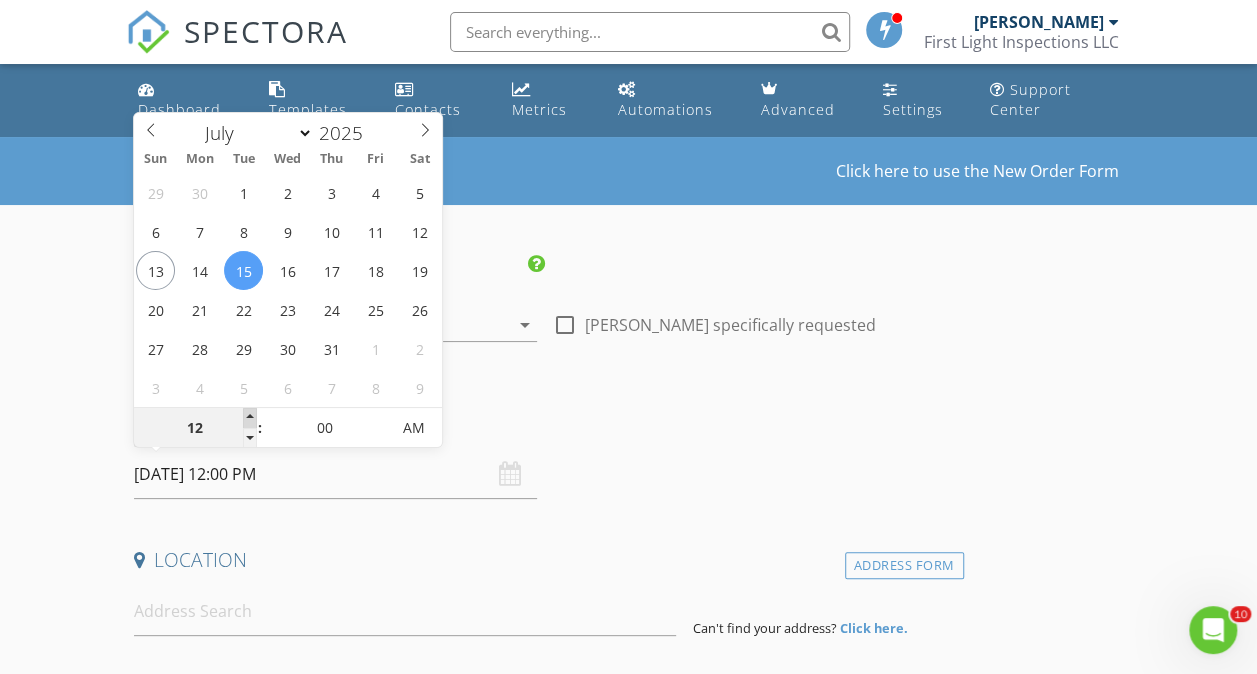 click at bounding box center (250, 418) 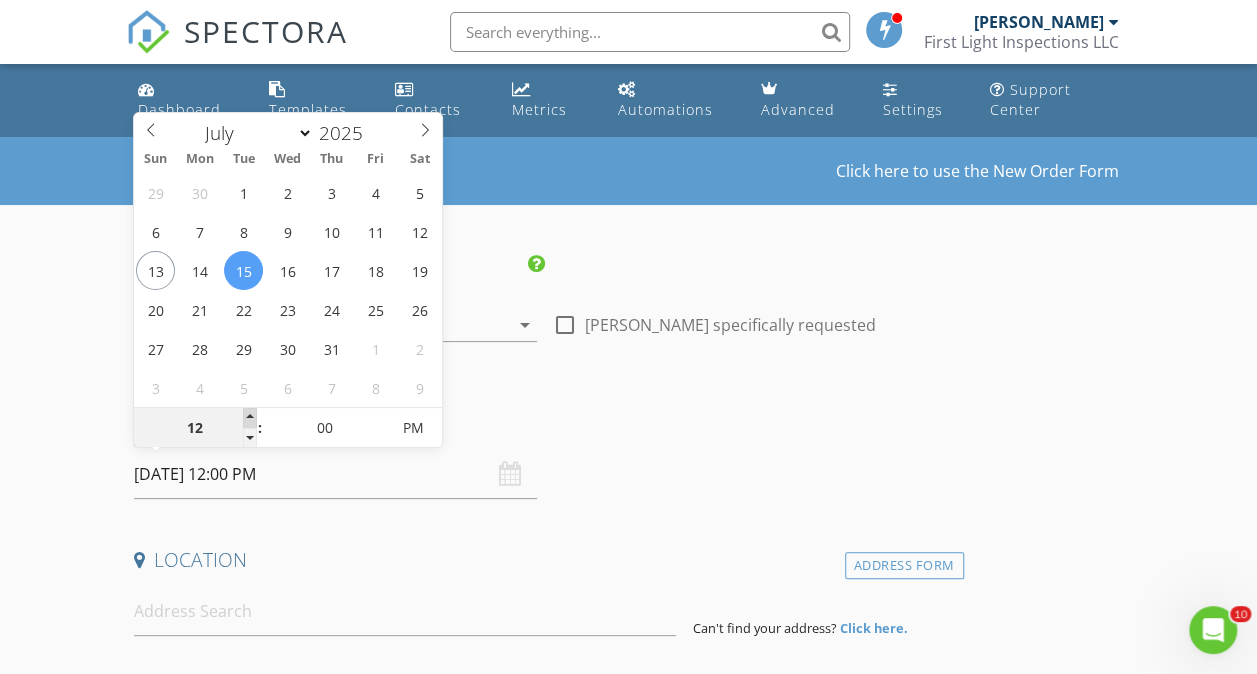 type on "01" 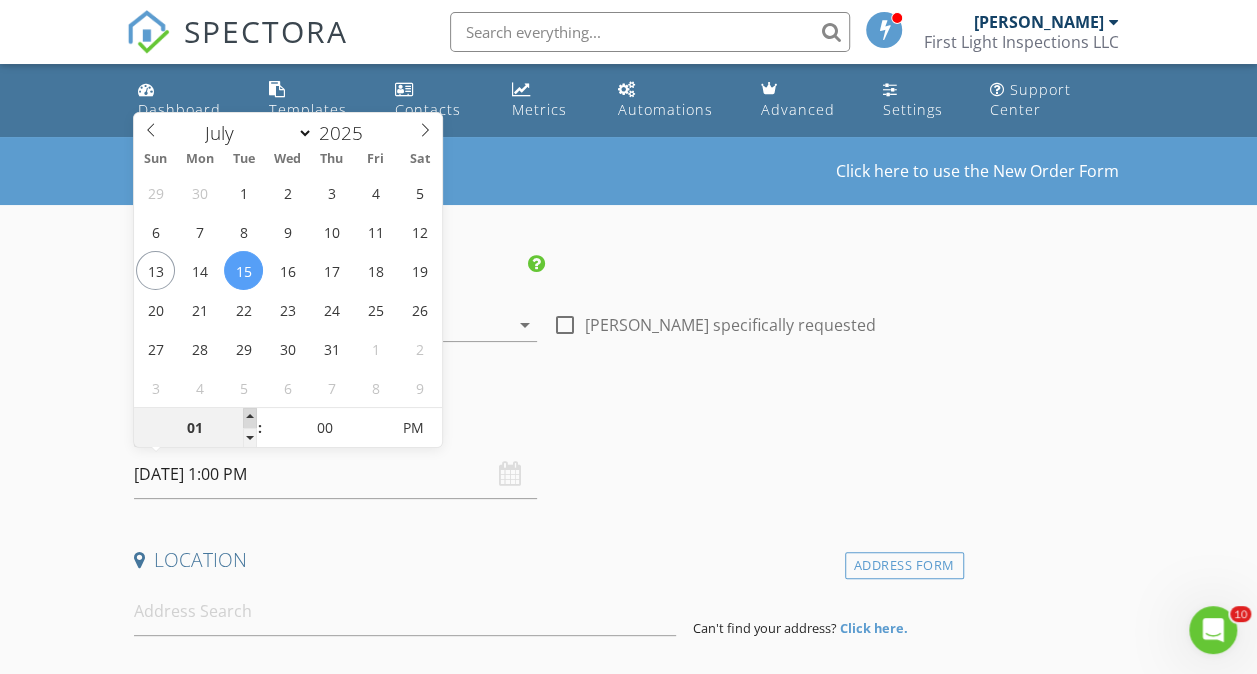 click at bounding box center (250, 418) 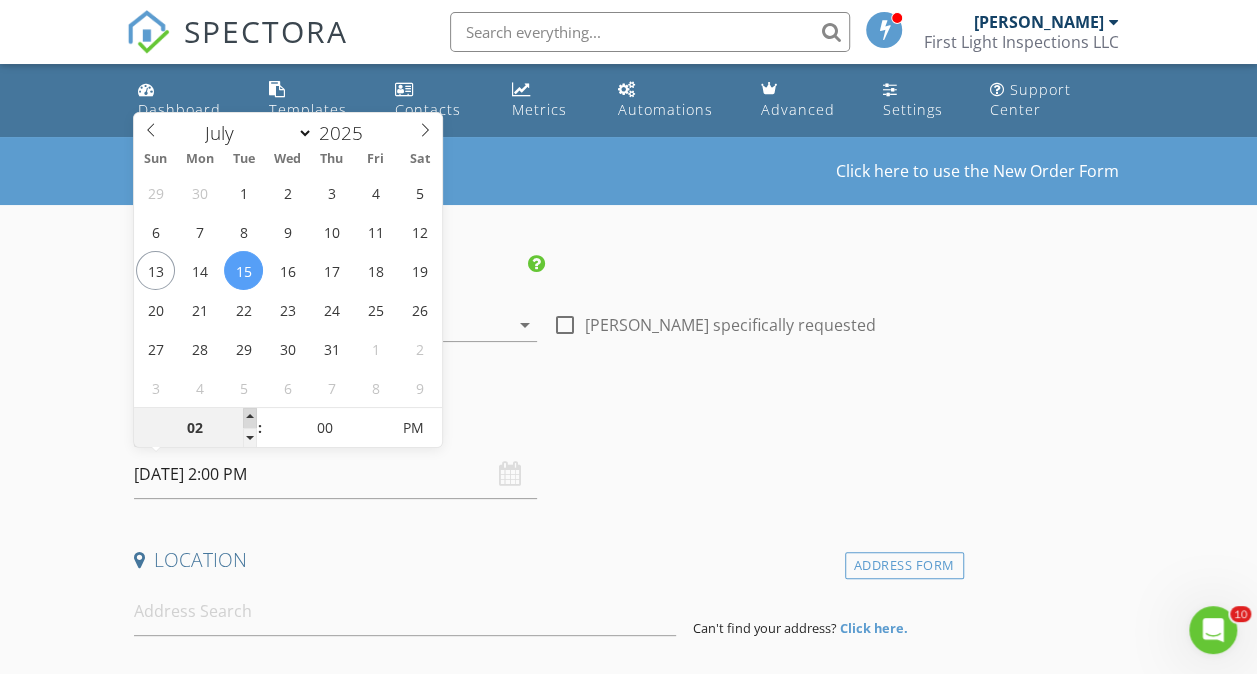 click at bounding box center [250, 418] 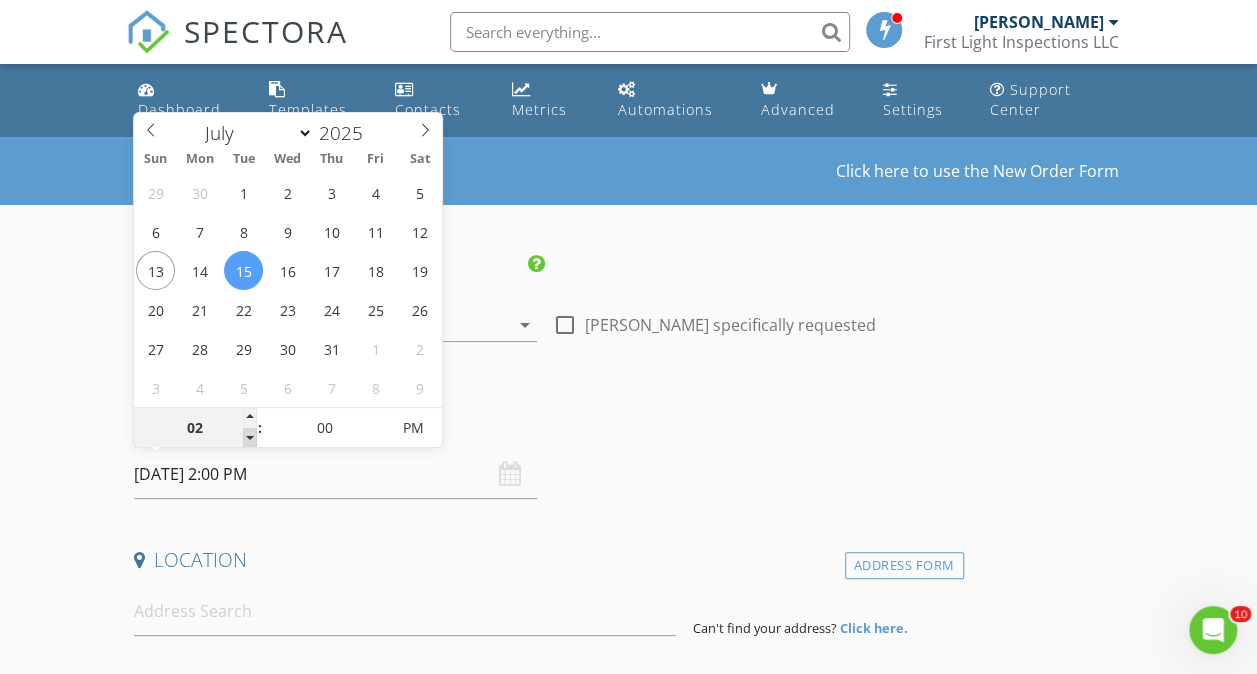 type on "01" 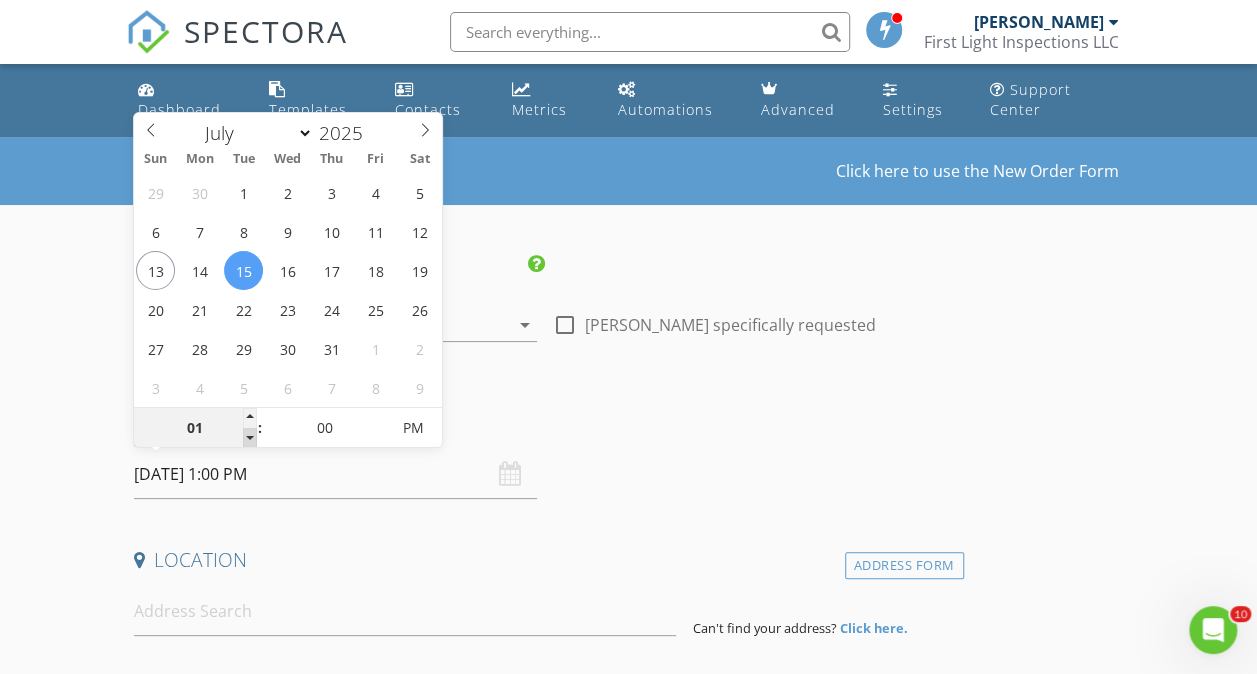 click at bounding box center (250, 438) 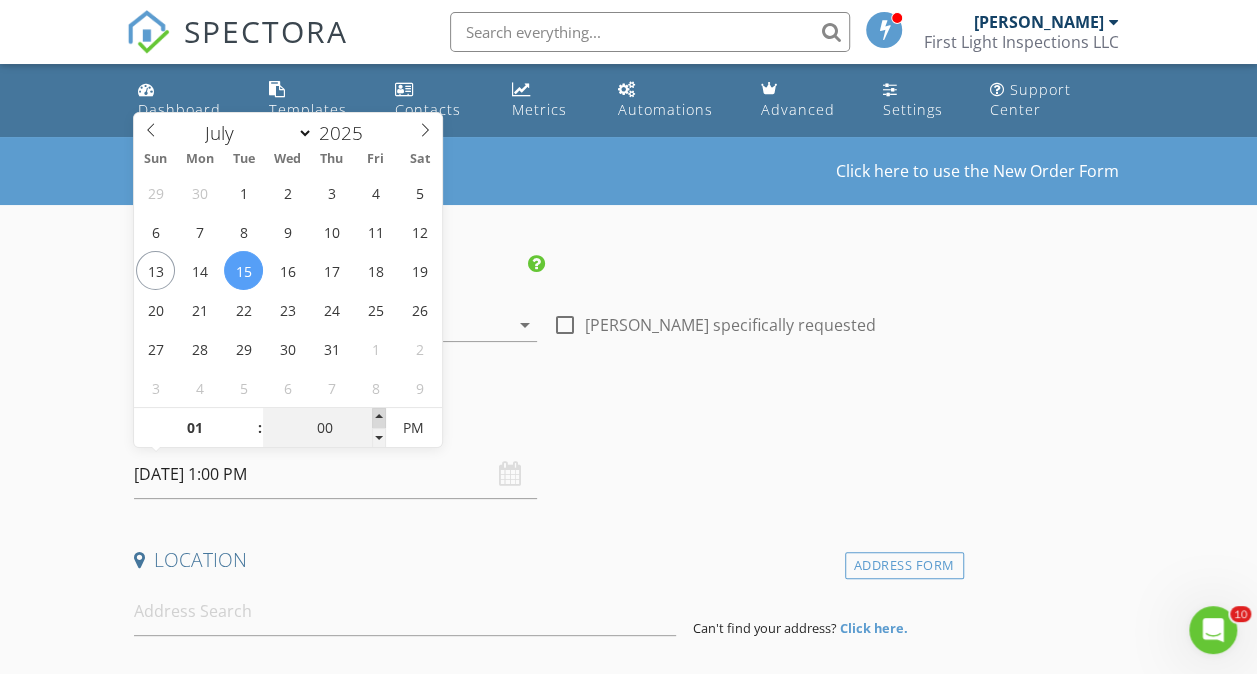 type on "05" 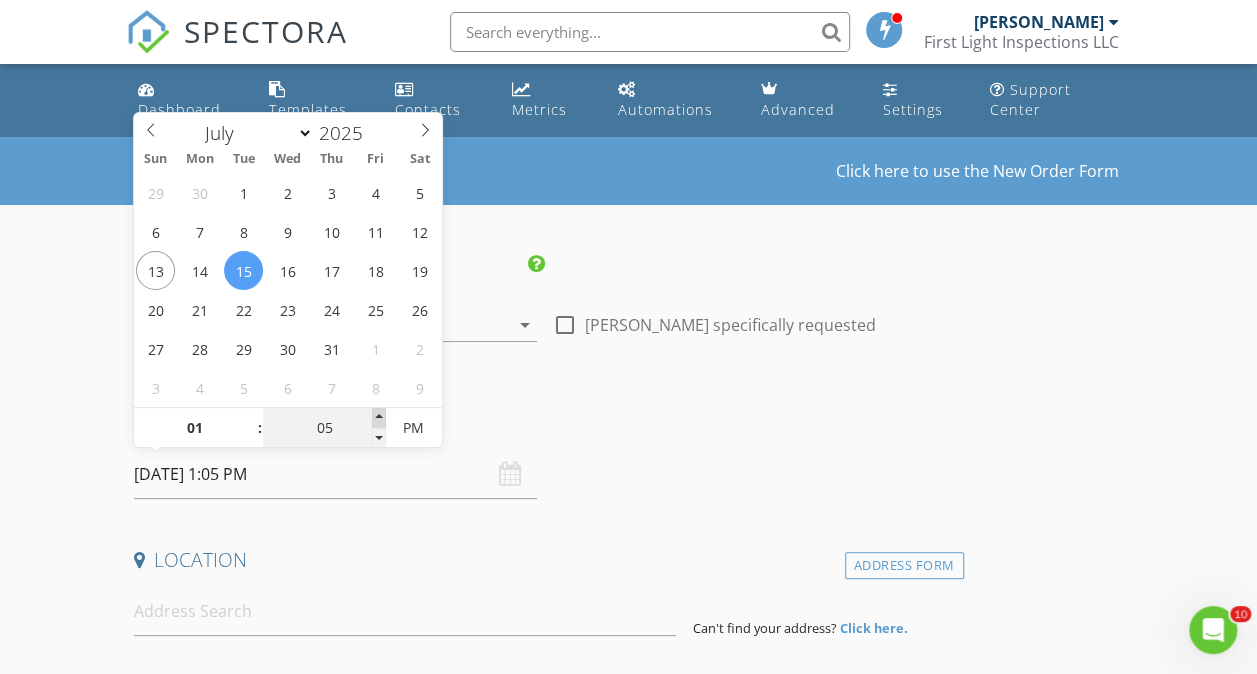 click at bounding box center [379, 418] 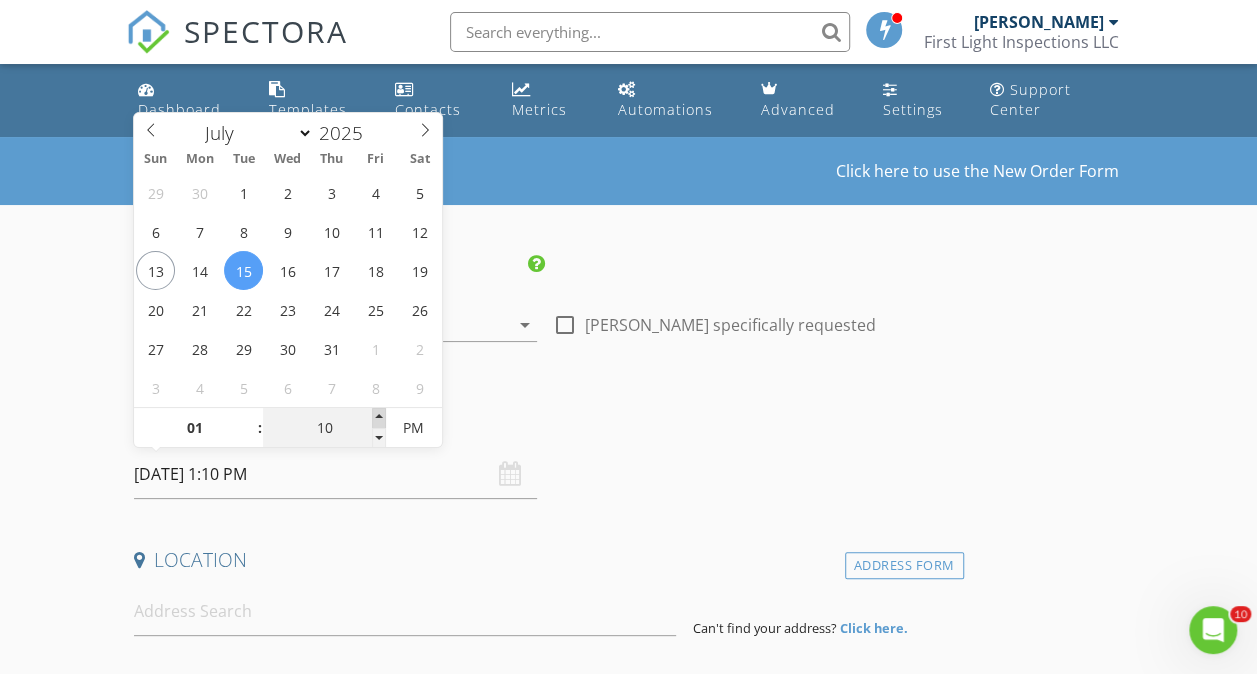click at bounding box center [379, 418] 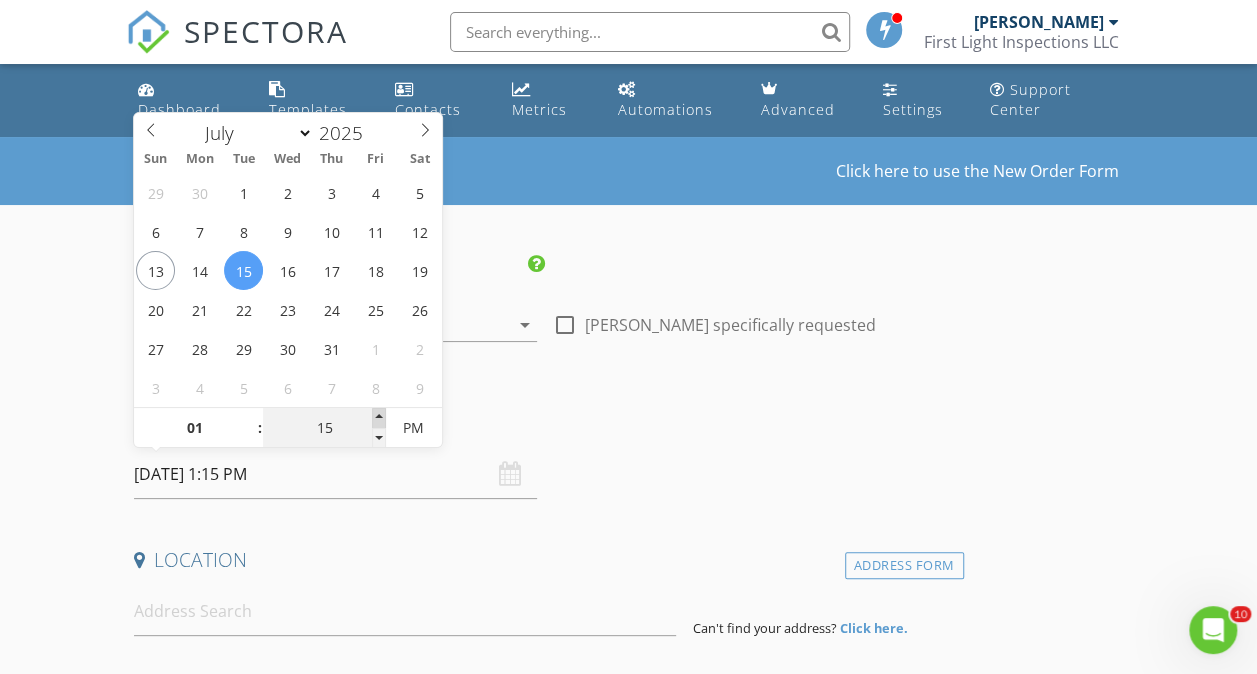 click at bounding box center [379, 418] 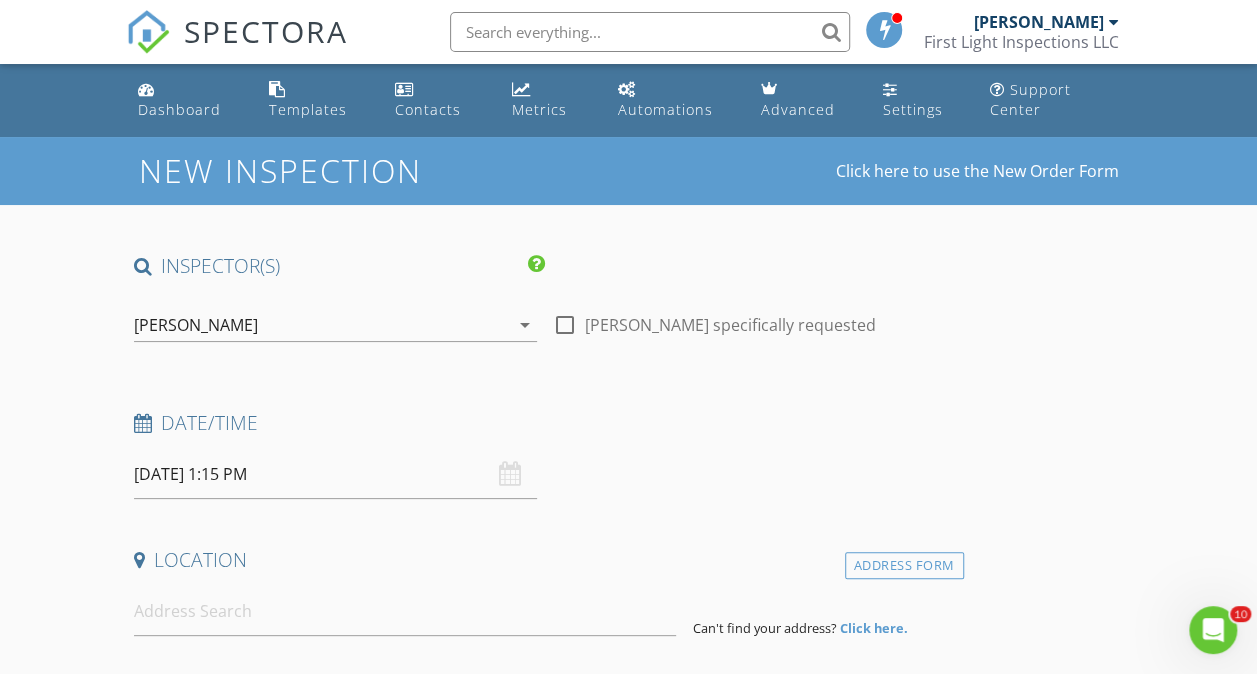 click on "Location" at bounding box center (545, 560) 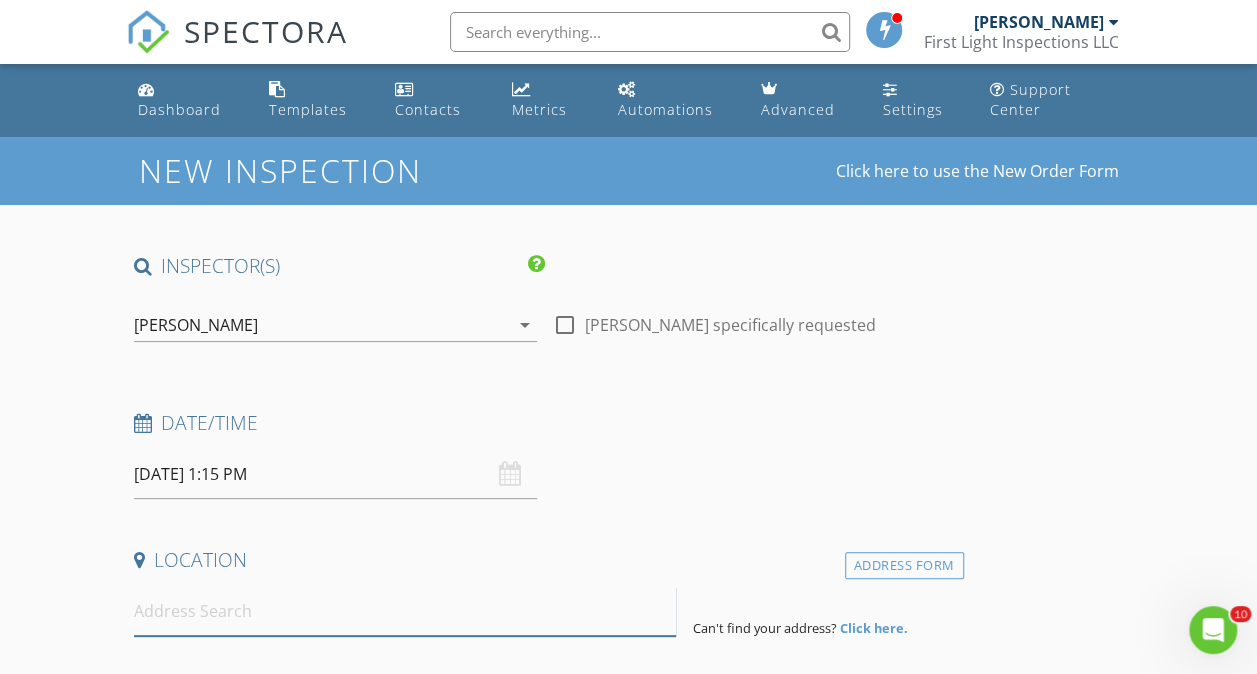 click at bounding box center [405, 611] 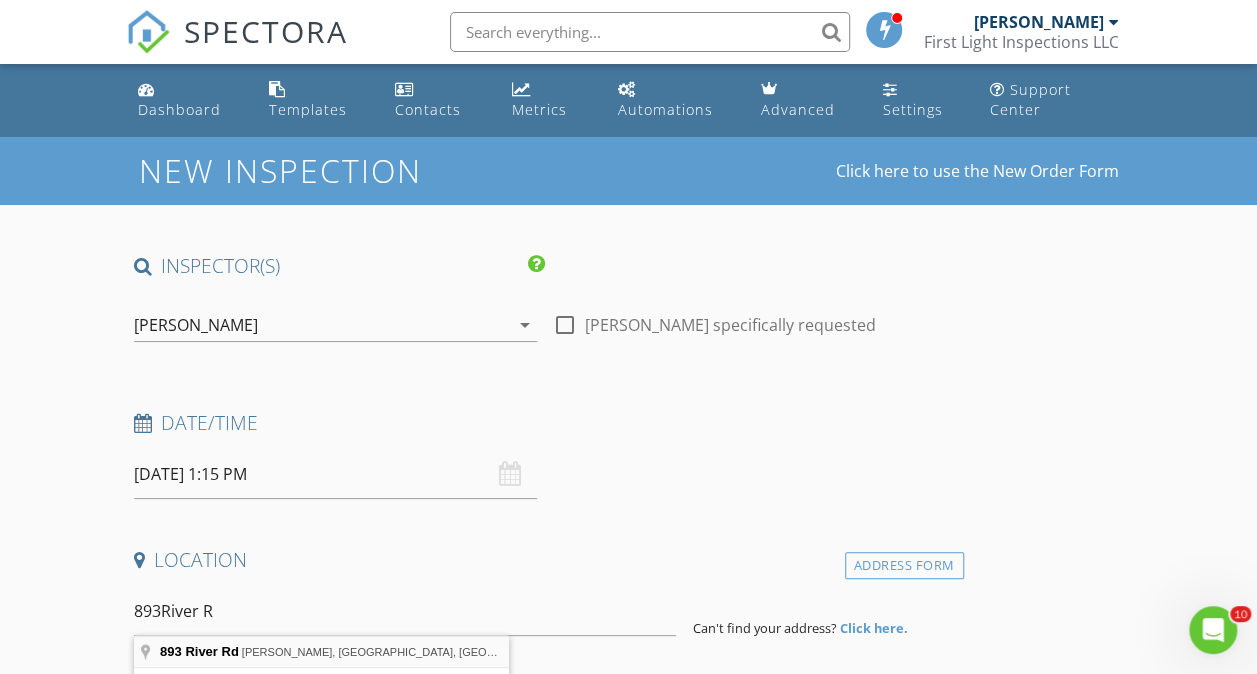 type on "893 River Rd, Windham, ME, USA" 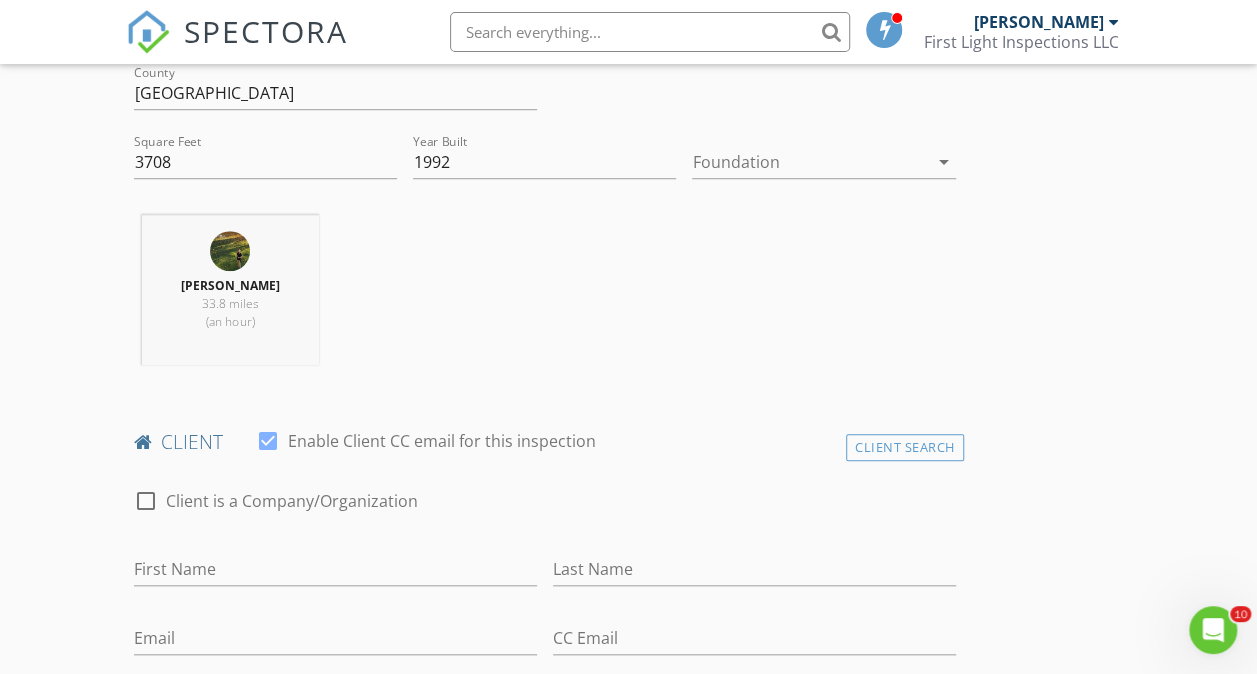 scroll, scrollTop: 660, scrollLeft: 0, axis: vertical 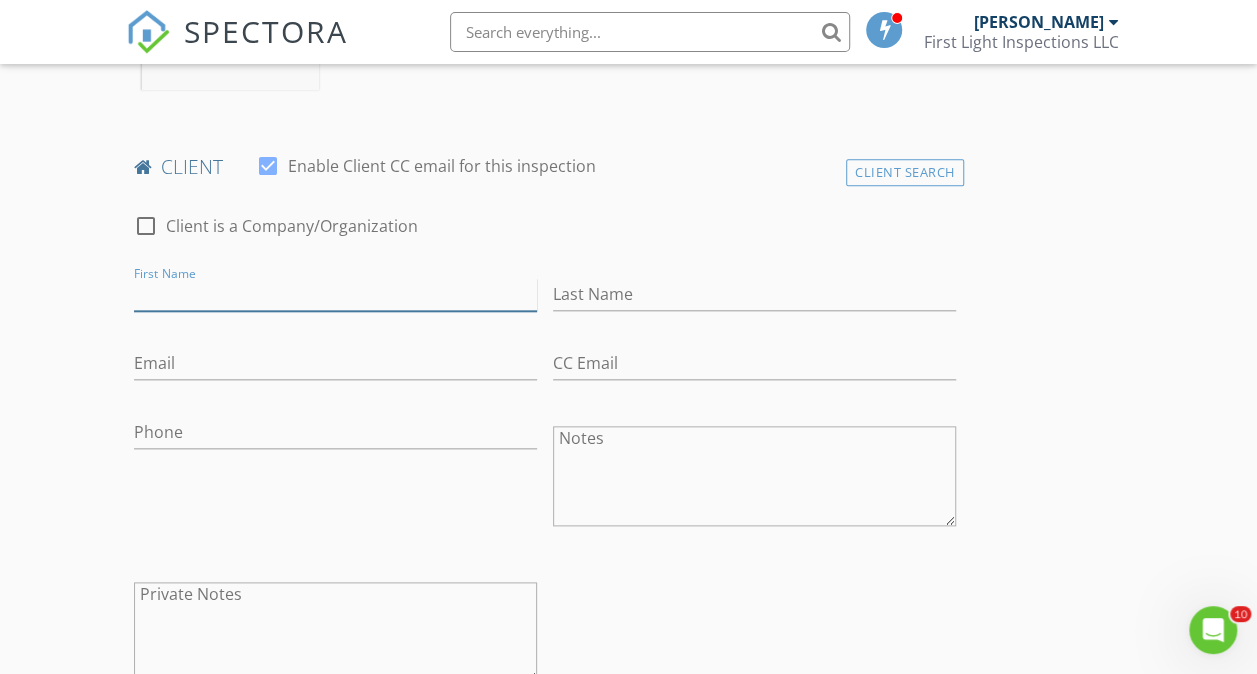 click on "First Name" at bounding box center (335, 294) 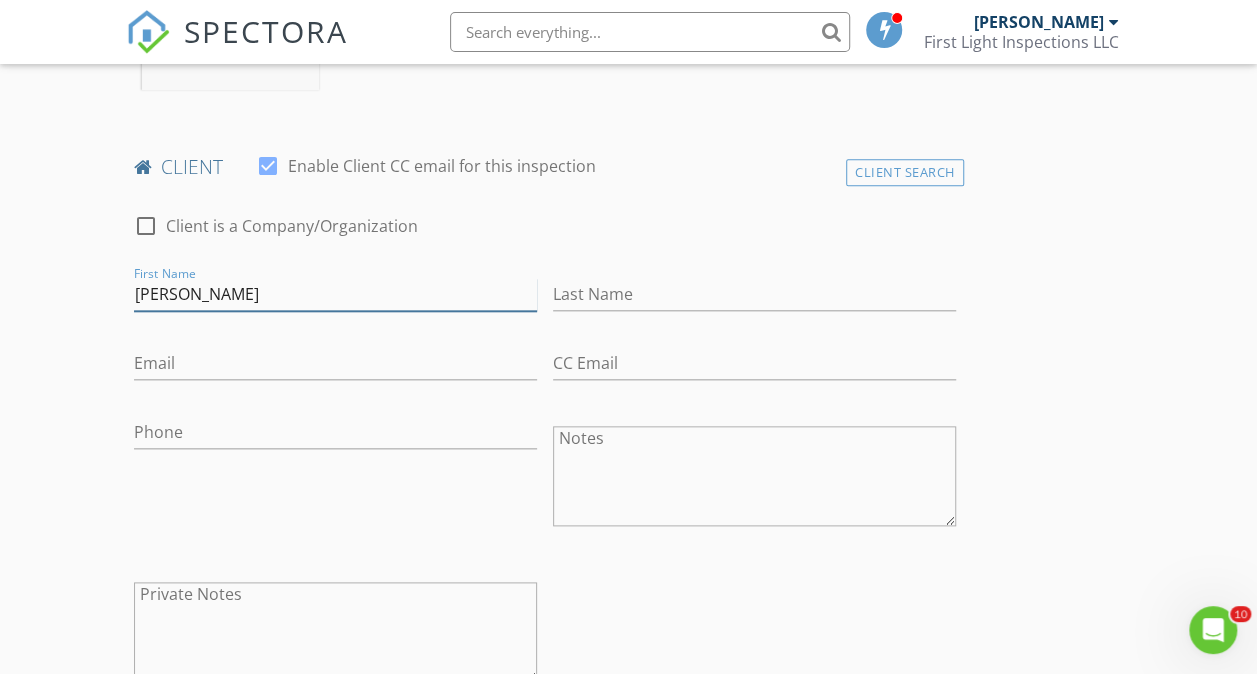 type on "Misty" 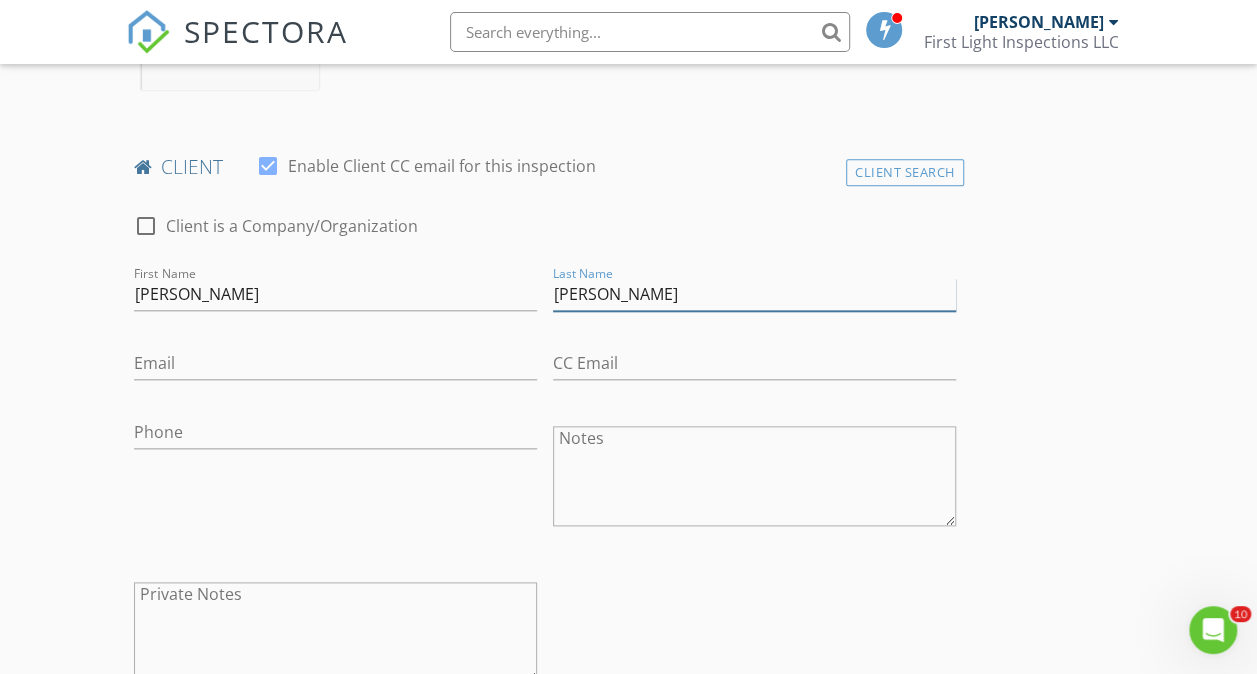 type on "Mateo" 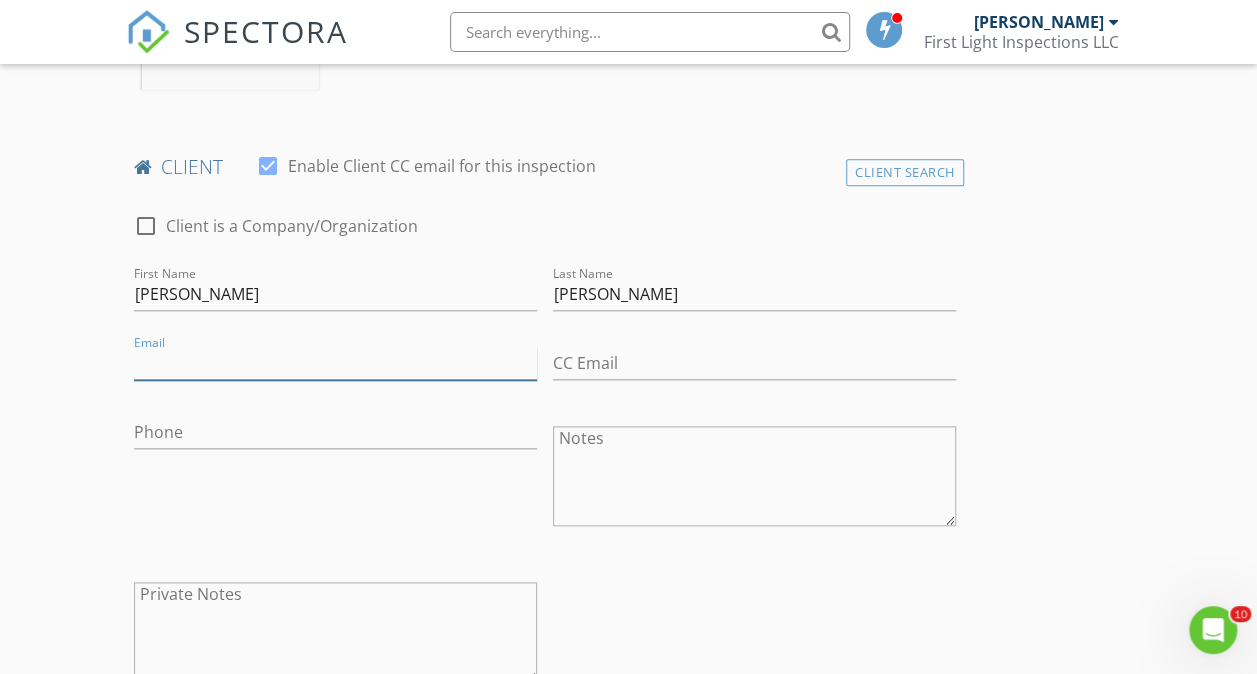 click on "Email" at bounding box center [335, 363] 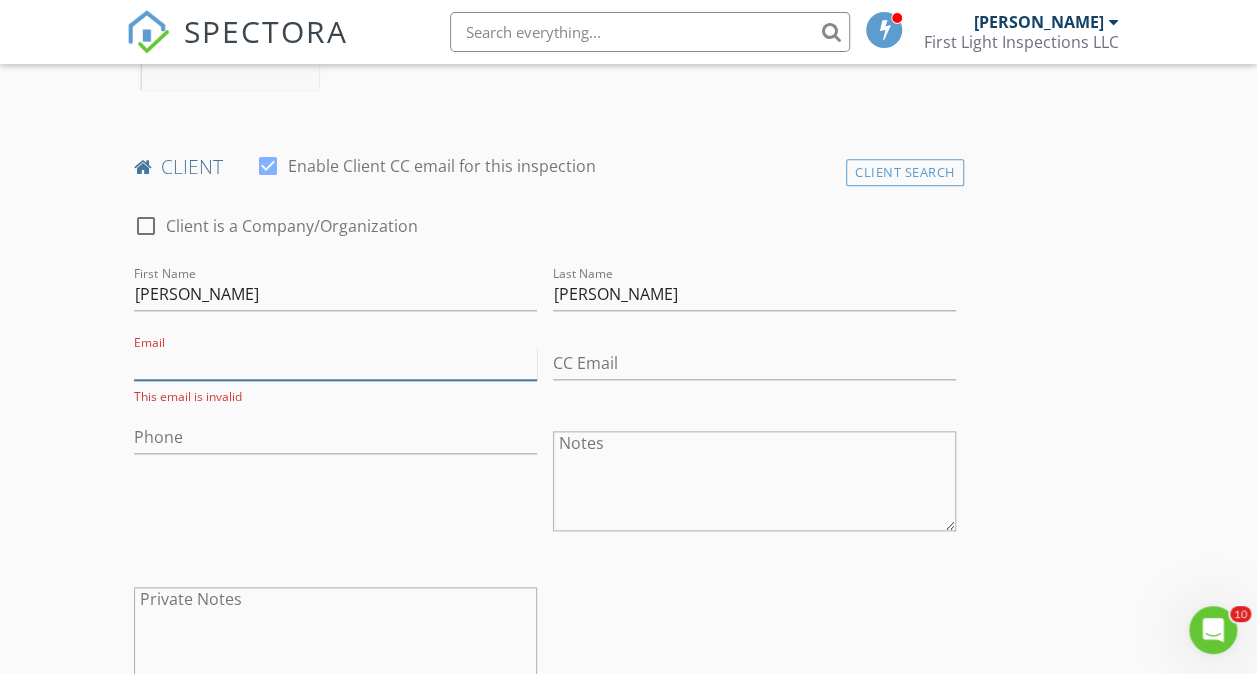 paste on "mmarston28@yahoo.com" 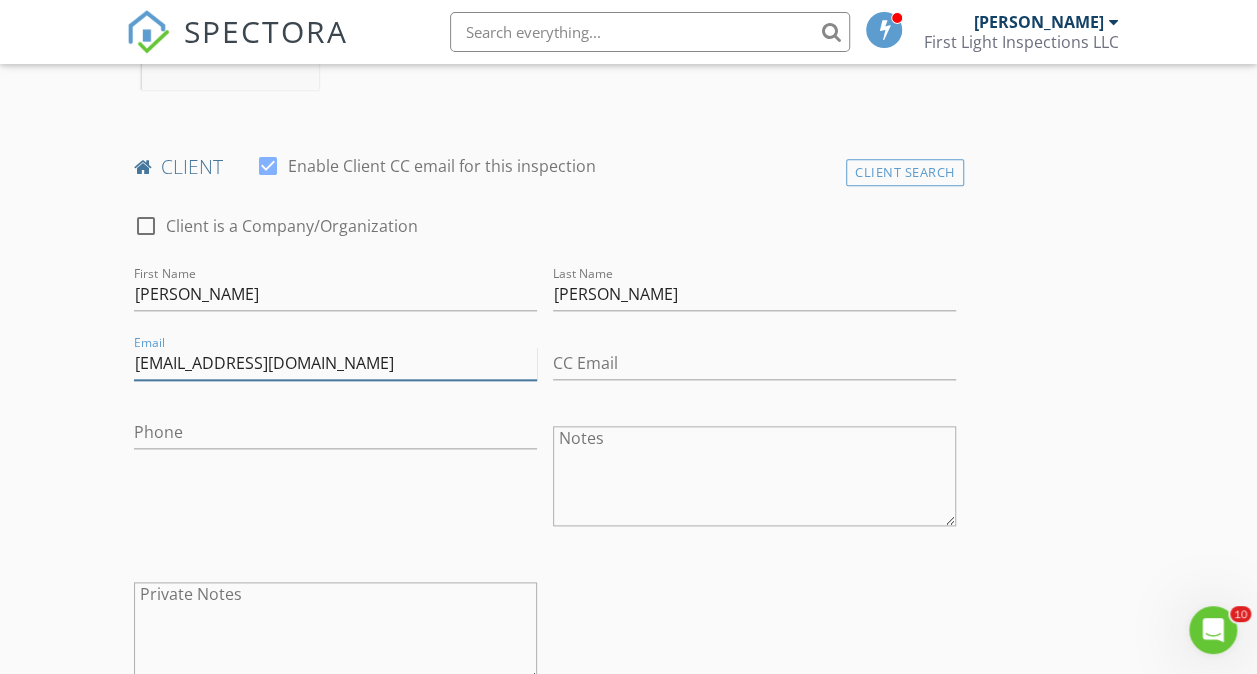 type on "mmarston28@yahoo.com" 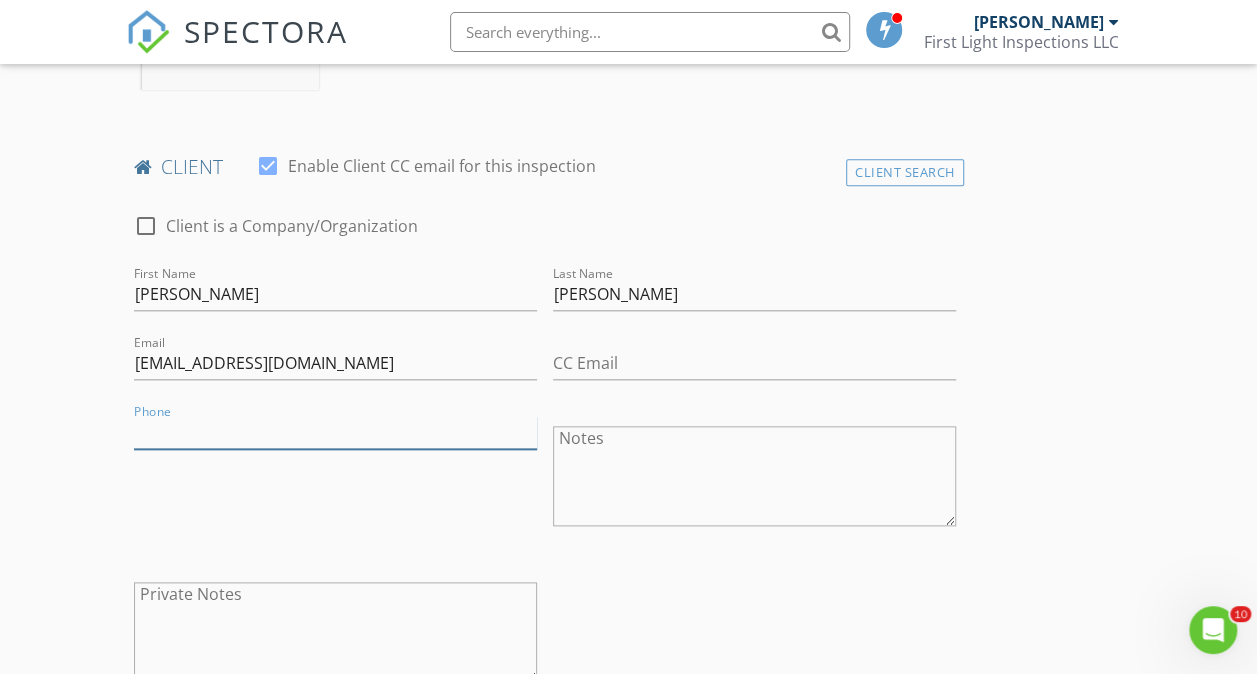 click on "Phone" at bounding box center [335, 432] 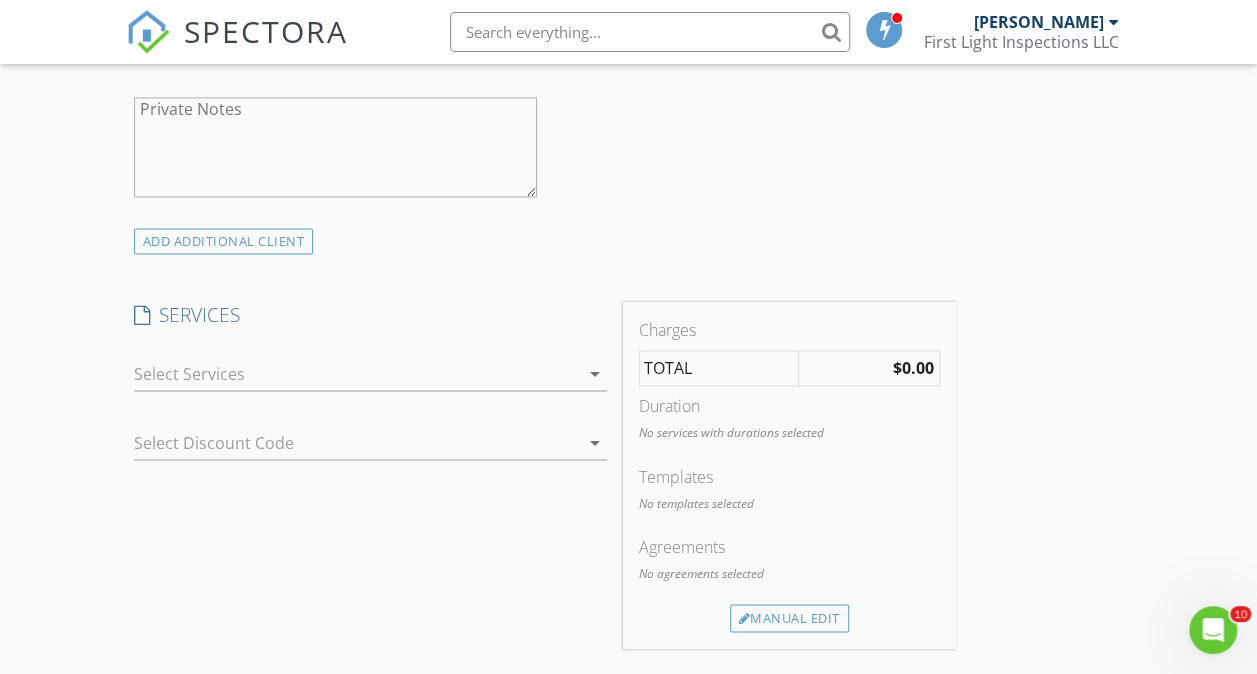 scroll, scrollTop: 1458, scrollLeft: 0, axis: vertical 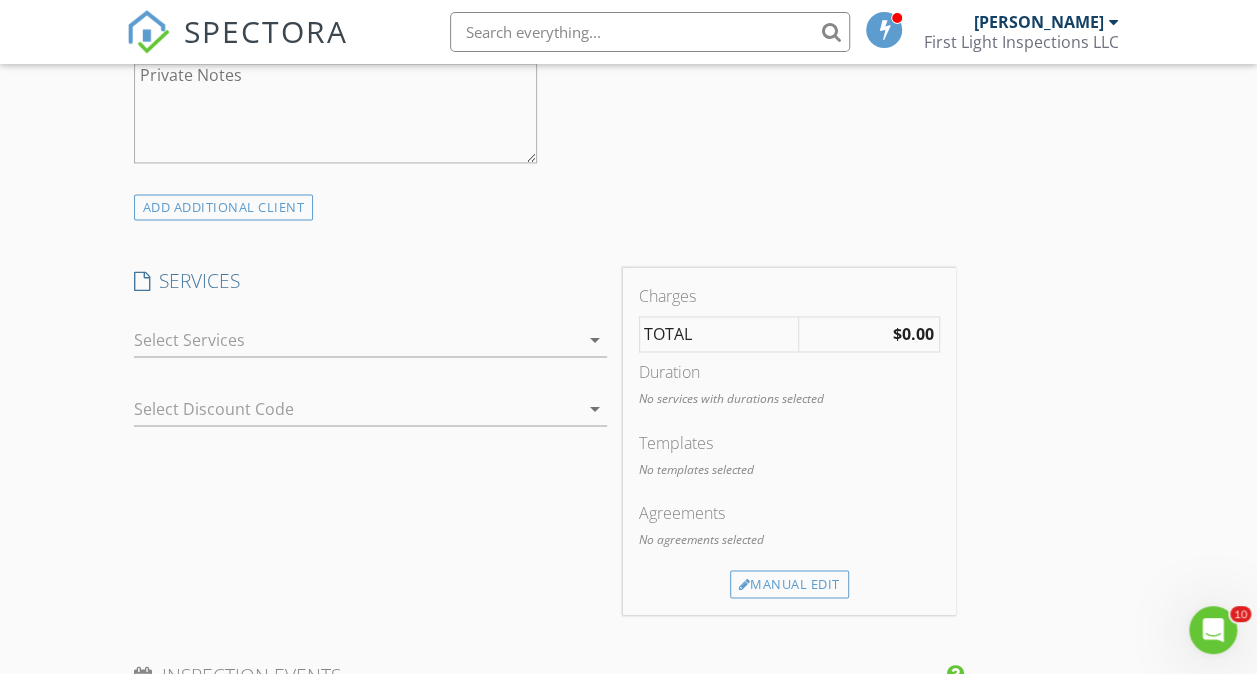 type on "207-491-9695" 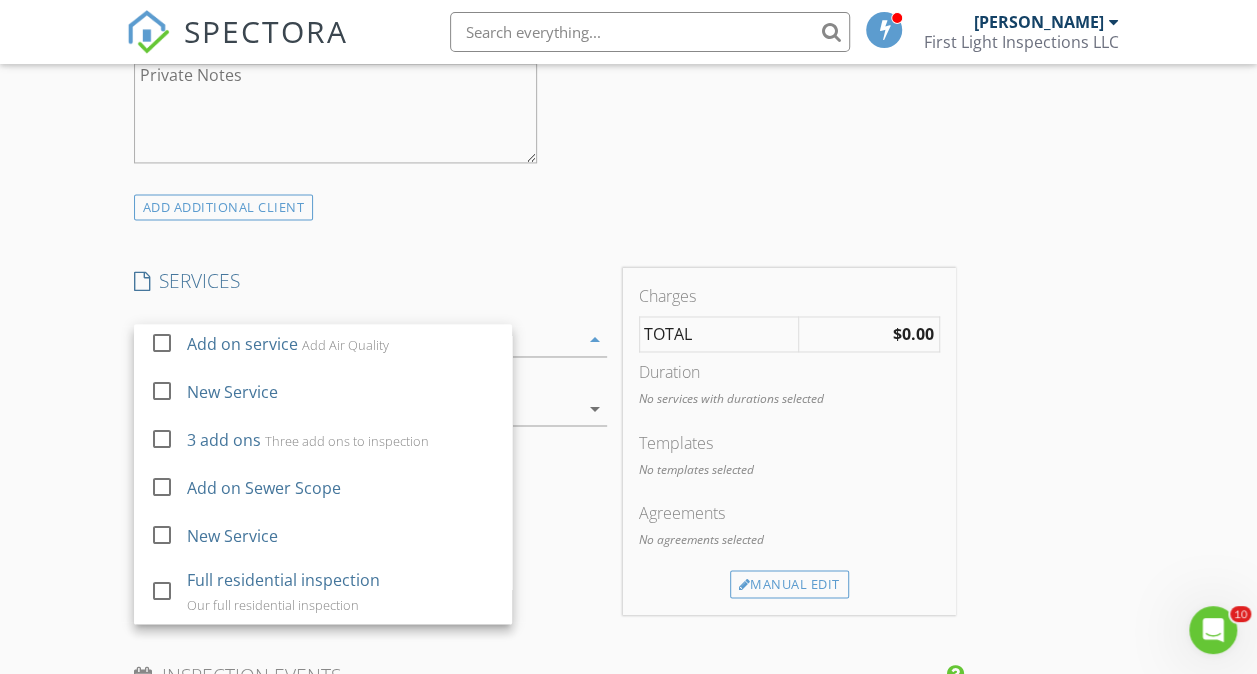 scroll, scrollTop: 969, scrollLeft: 0, axis: vertical 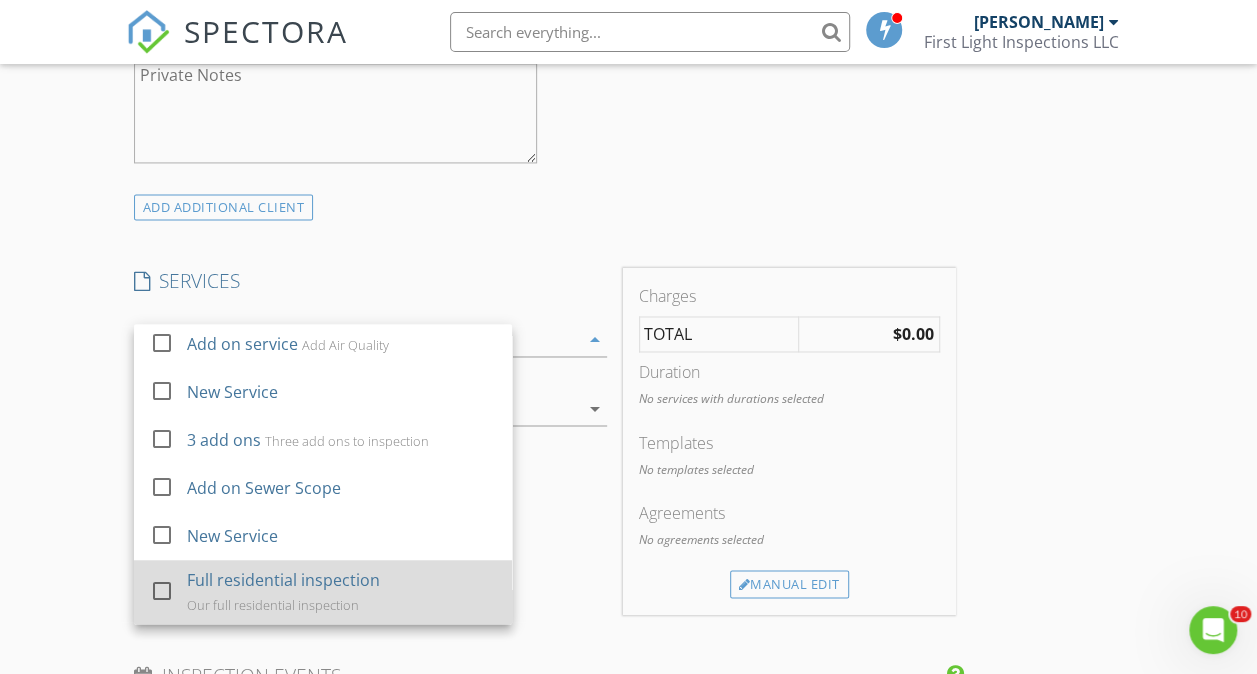 click on "Full residential inspection" at bounding box center [283, 580] 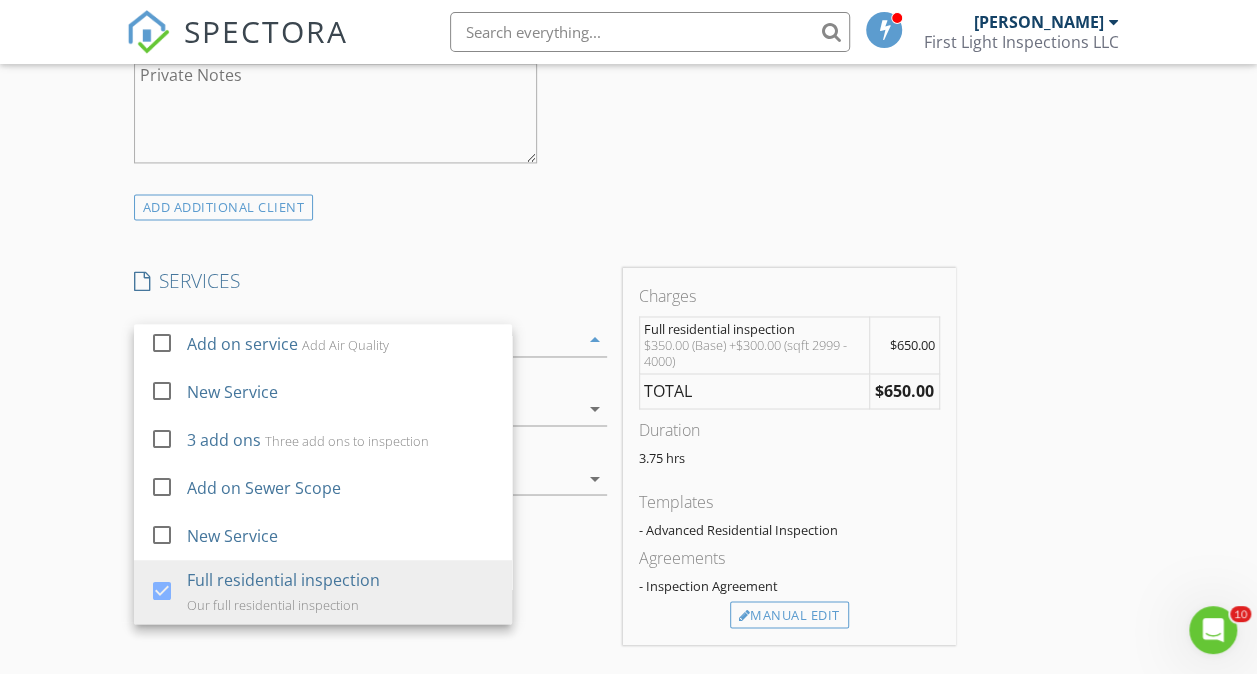 click on "INSPECTOR(S)
check_box   Nathan Belcher   PRIMARY   Nathan Belcher arrow_drop_down   check_box_outline_blank Nathan Belcher specifically requested
Date/Time
07/15/2025 1:15 PM
Location
Address Search       Address 893 River Rd   Unit   City Windham   State ME   Zip 04062   County Cumberland     Square Feet 3708   Year Built 1992   Foundation arrow_drop_down     Nathan Belcher     33.8 miles     (an hour)
client
check_box Enable Client CC email for this inspection   Client Search     check_box_outline_blank Client is a Company/Organization     First Name Misty   Last Name Mateo   Email mmarston28@yahoo.com   CC Email   Phone 207-491-9695           Notes   Private Notes
ADD ADDITIONAL client
SERVICES
check_box_outline_blank   Full residential inspection +1 add on" at bounding box center (629, 449) 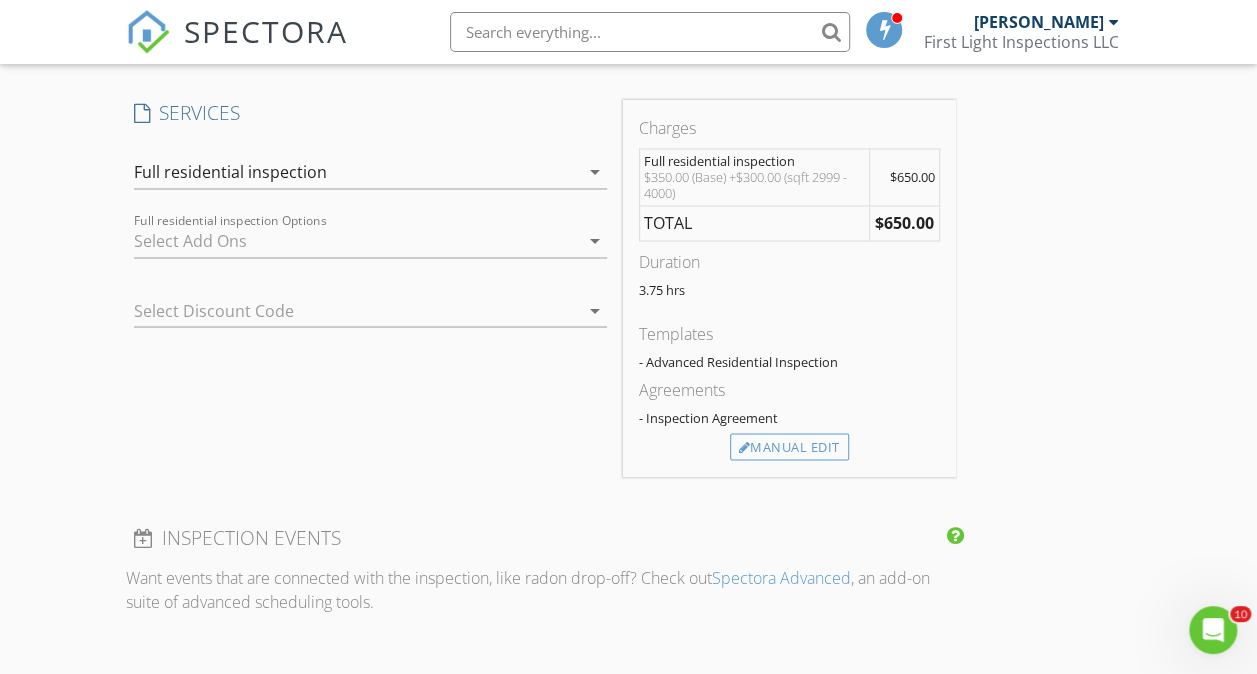 scroll, scrollTop: 1653, scrollLeft: 0, axis: vertical 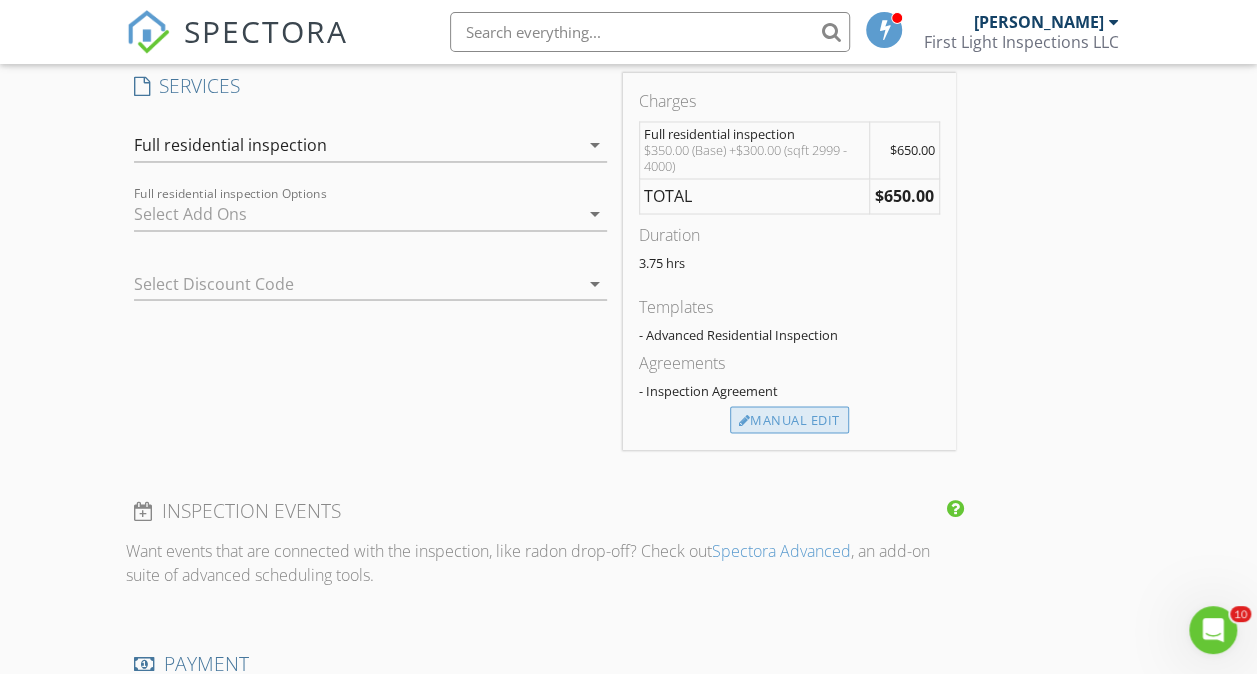 click on "Manual Edit" at bounding box center [789, 420] 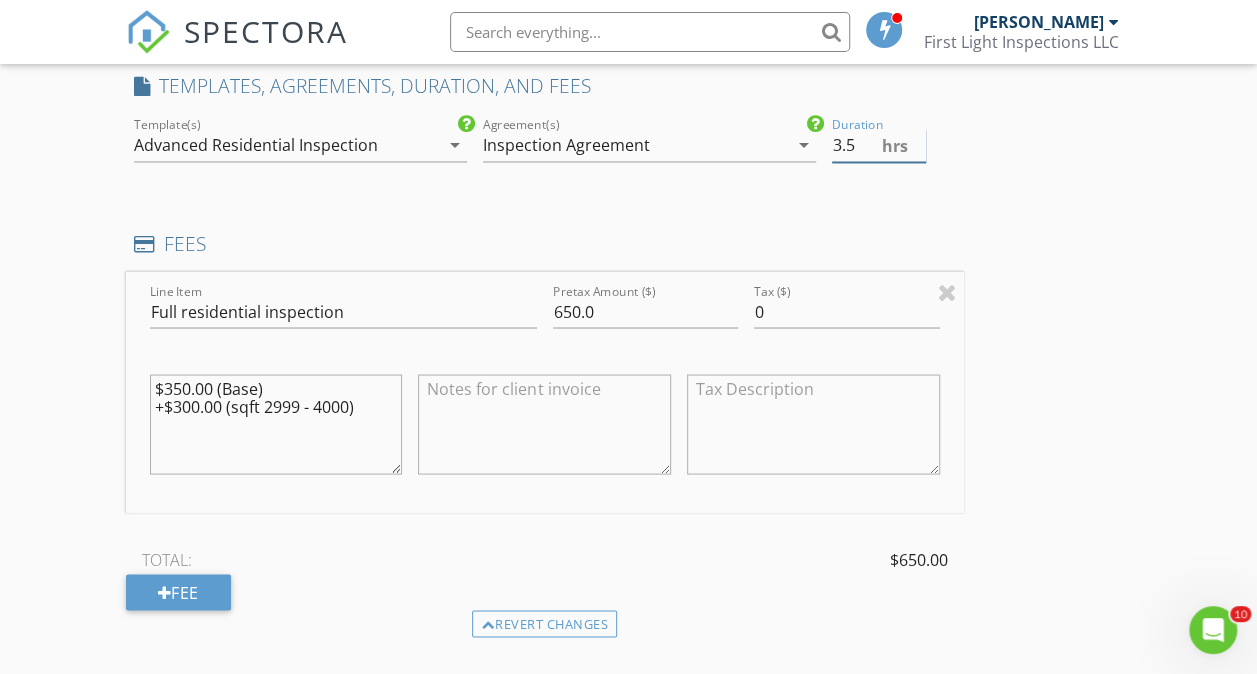 type on "3.5" 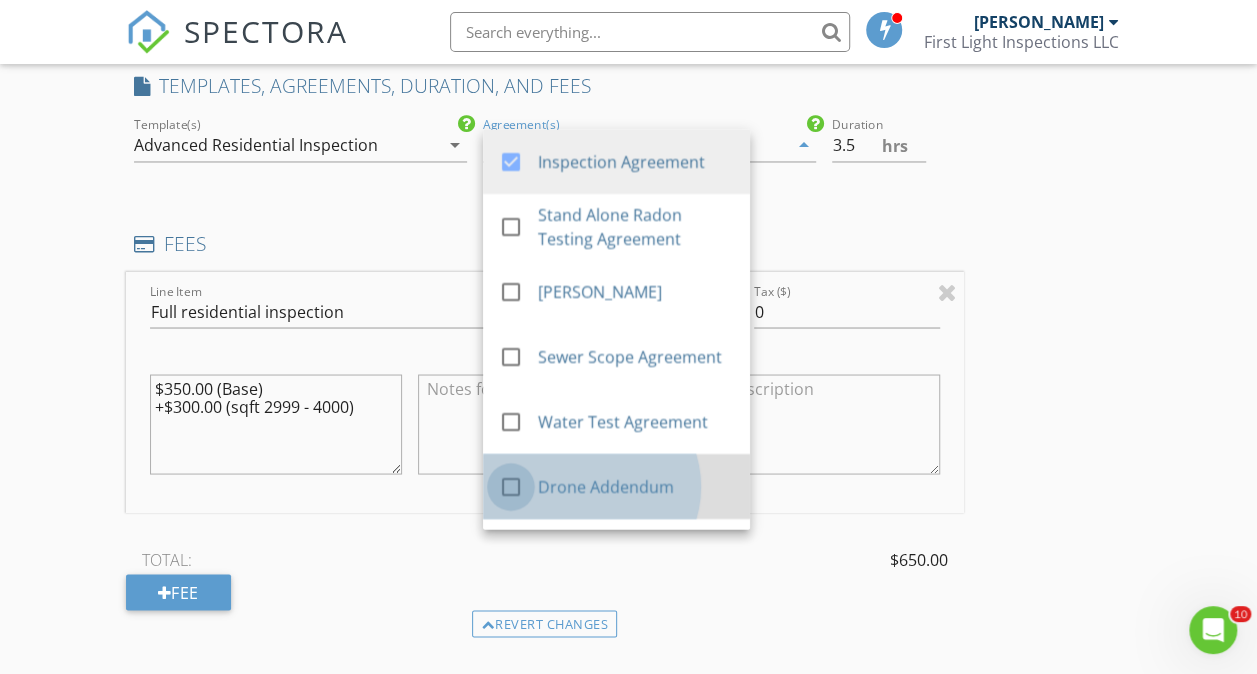 click at bounding box center [511, 487] 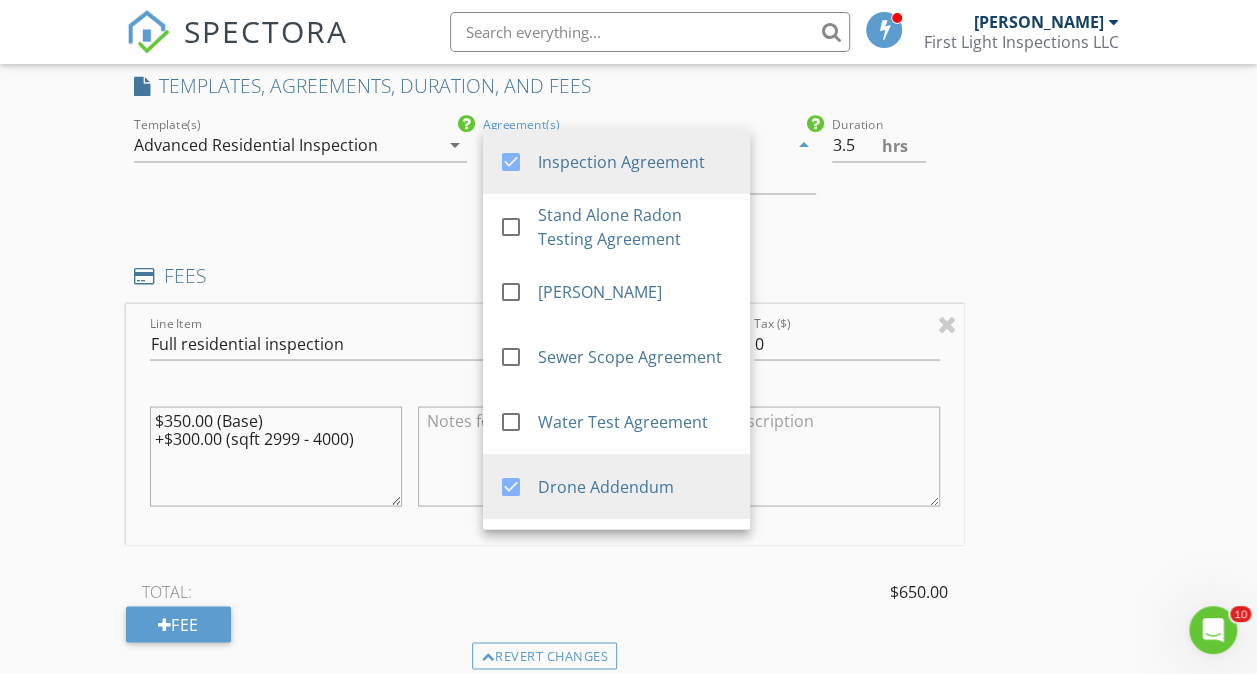 click on "INSPECTOR(S)
check_box   Nathan Belcher   PRIMARY   Nathan Belcher arrow_drop_down   check_box_outline_blank Nathan Belcher specifically requested
Date/Time
07/15/2025 1:15 PM
Location
Address Search       Address 893 River Rd   Unit   City Windham   State ME   Zip 04062   County Cumberland     Square Feet 3708   Year Built 1992   Foundation arrow_drop_down     Nathan Belcher     33.8 miles     (an hour)
client
check_box Enable Client CC email for this inspection   Client Search     check_box_outline_blank Client is a Company/Organization     First Name Misty   Last Name Mateo   Email mmarston28@yahoo.com   CC Email   Phone 207-491-9695           Notes   Private Notes
ADD ADDITIONAL client
SERVICES
check_box_outline_blank   Full residential inspection +1 add on" at bounding box center [629, 364] 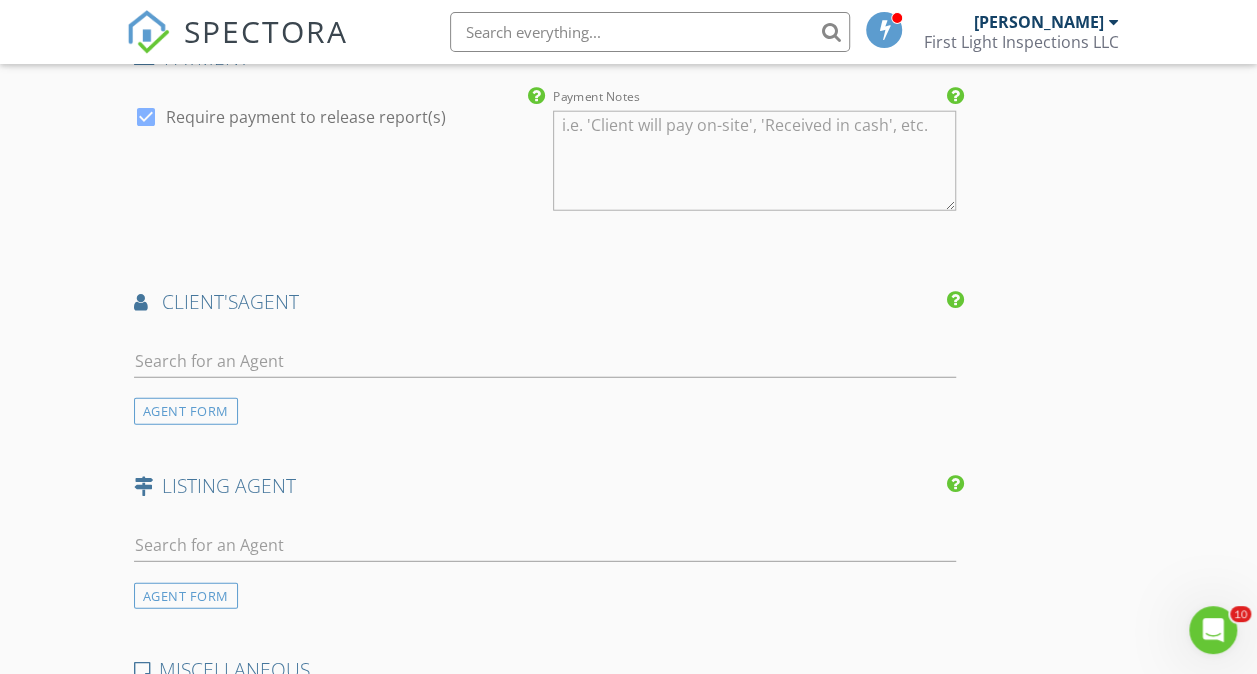scroll, scrollTop: 2506, scrollLeft: 0, axis: vertical 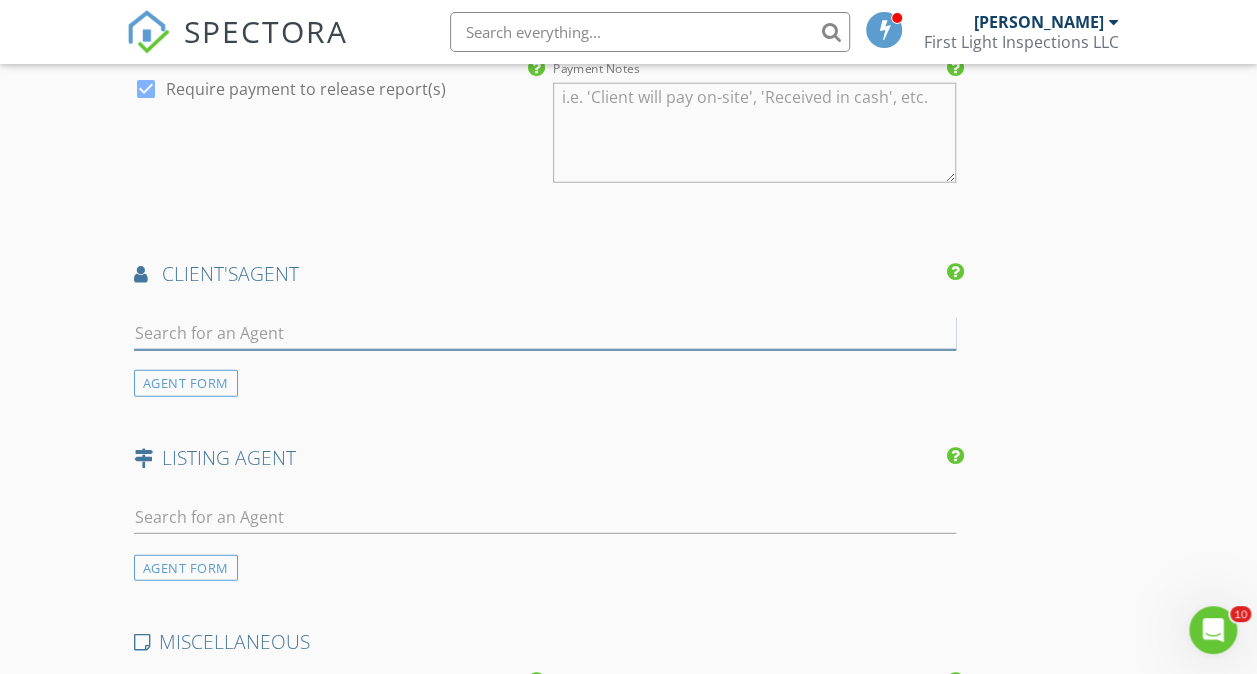 click at bounding box center (545, 333) 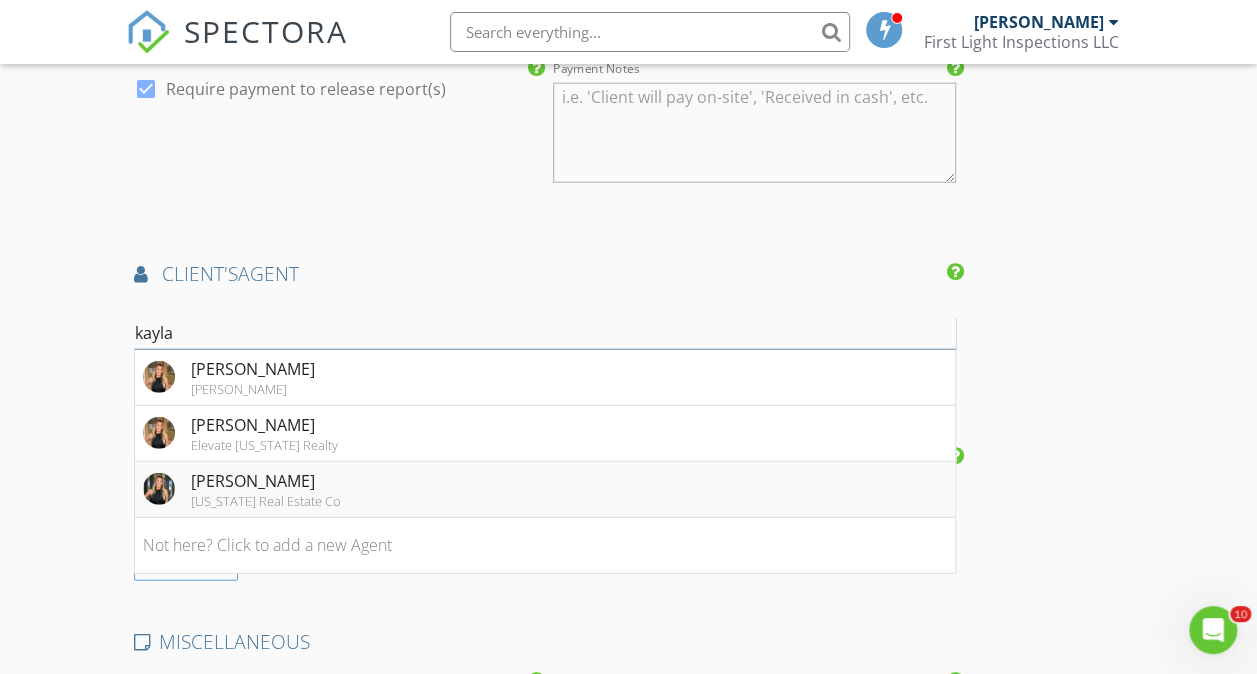 type on "kayla" 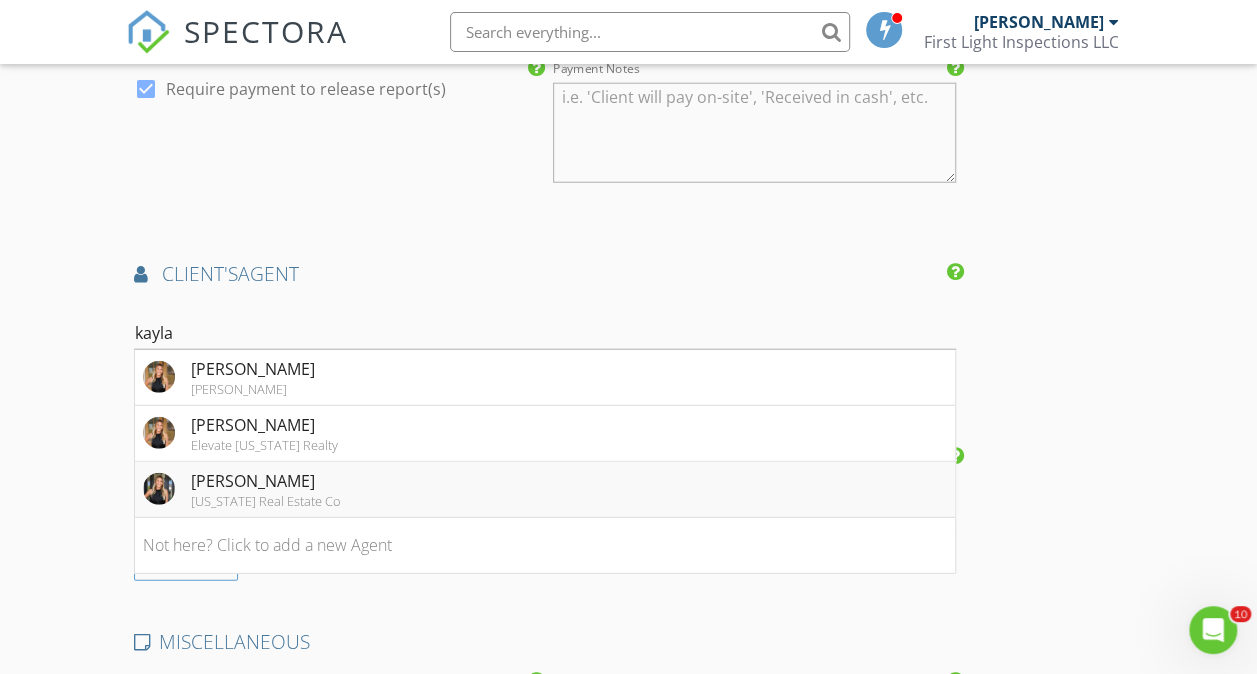 click on "Maine Real Estate Co" at bounding box center [266, 501] 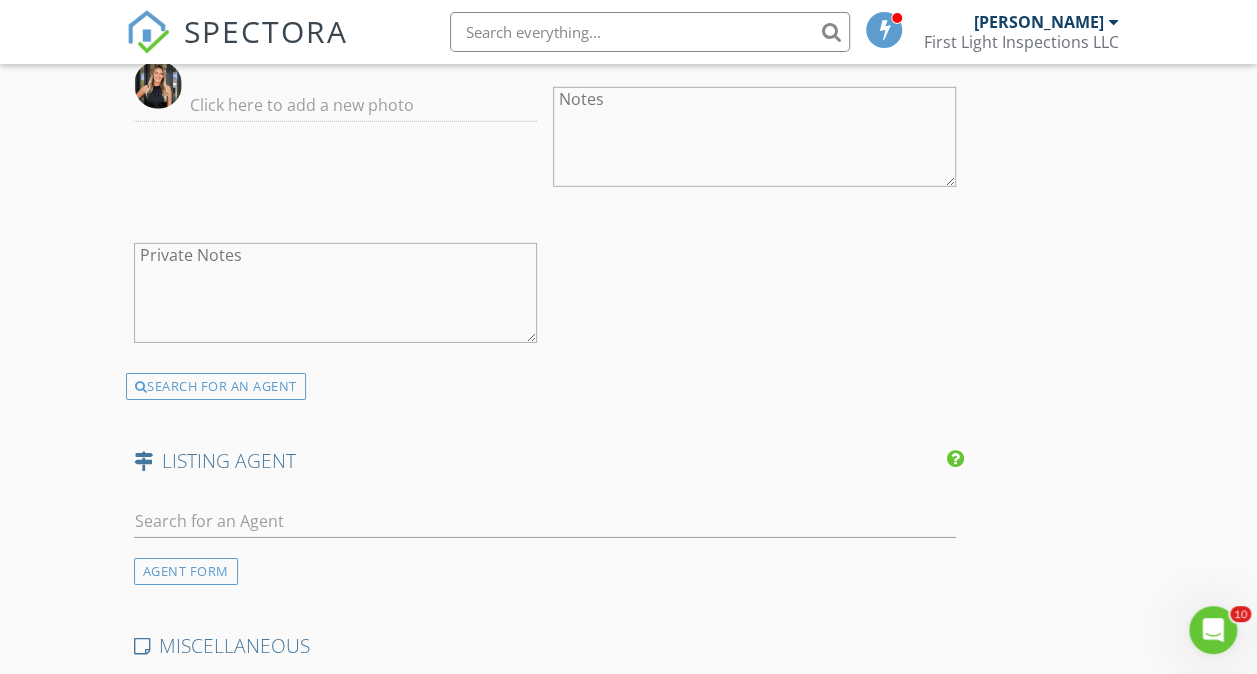 scroll, scrollTop: 3018, scrollLeft: 0, axis: vertical 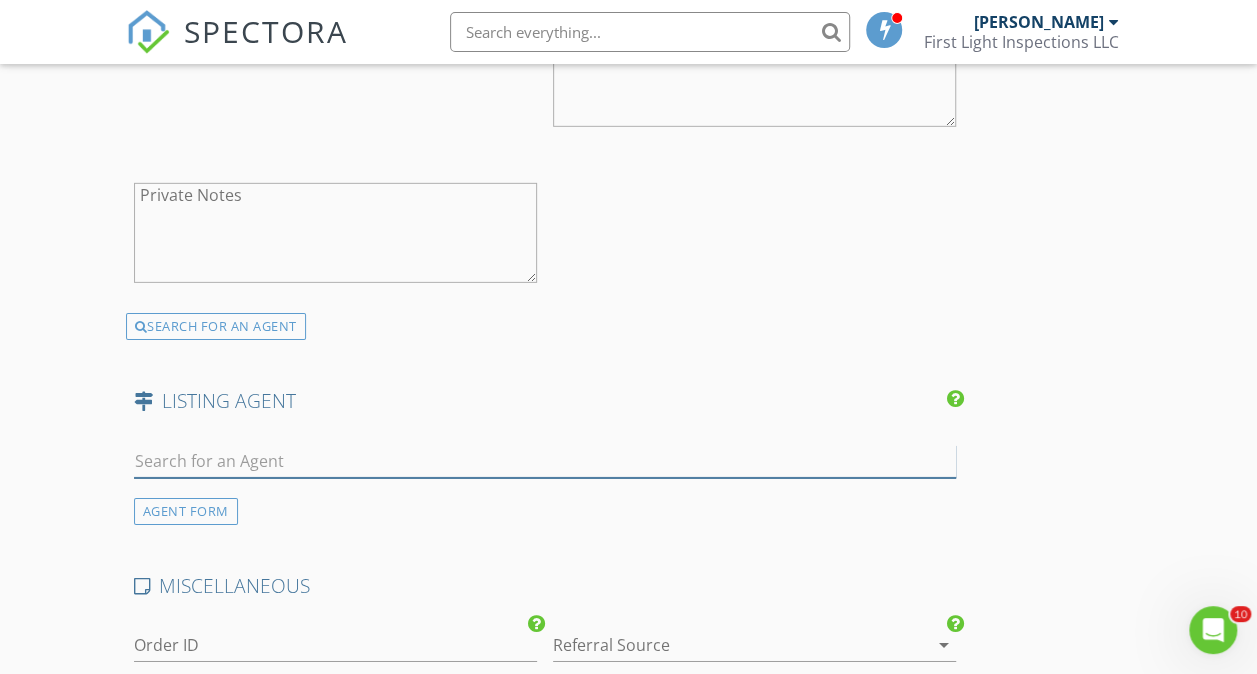 click at bounding box center [545, 461] 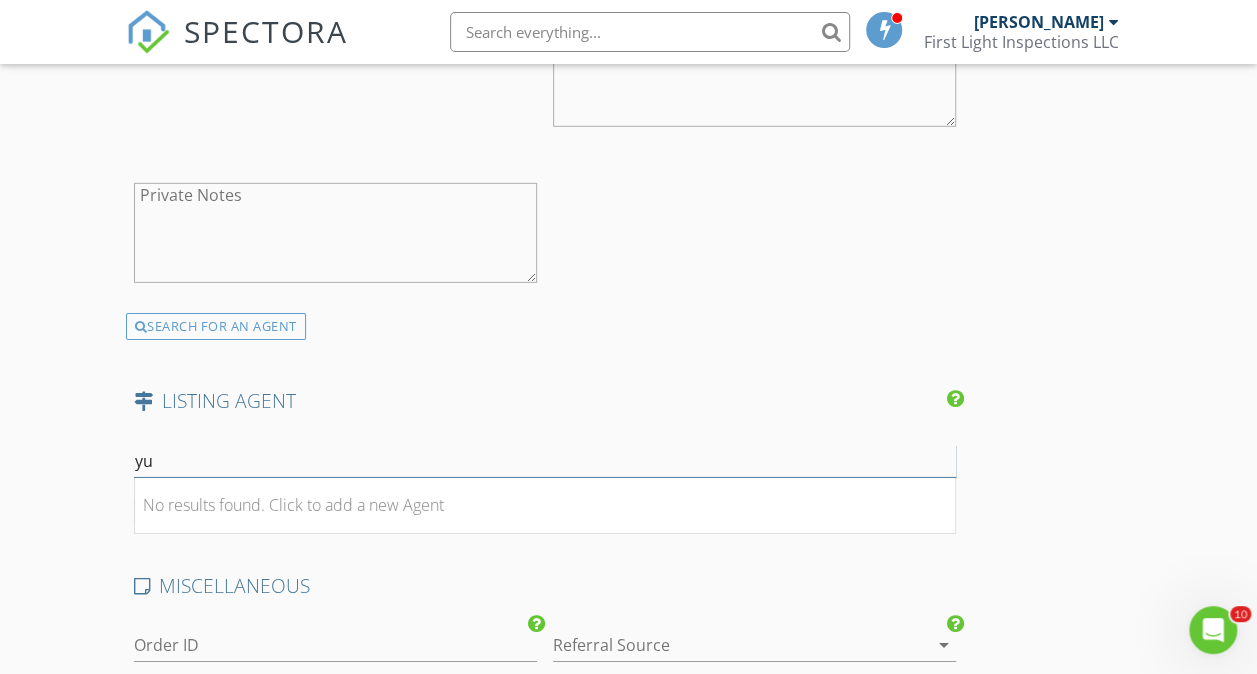 type on "y" 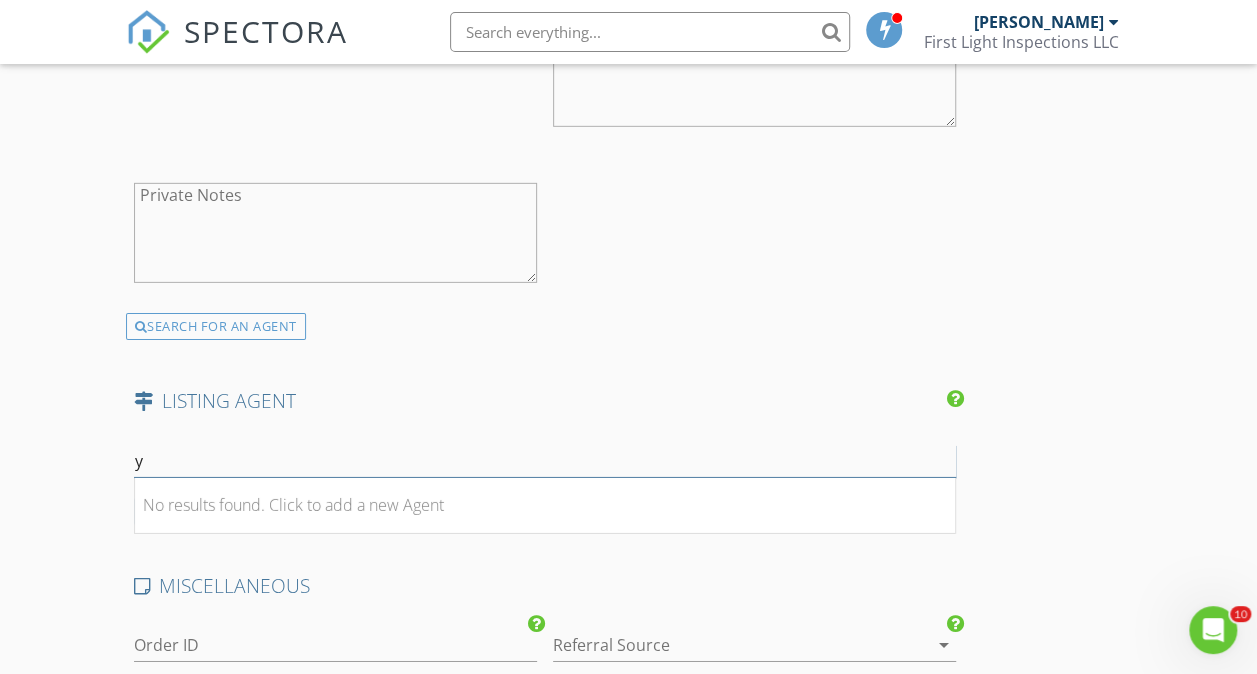 type 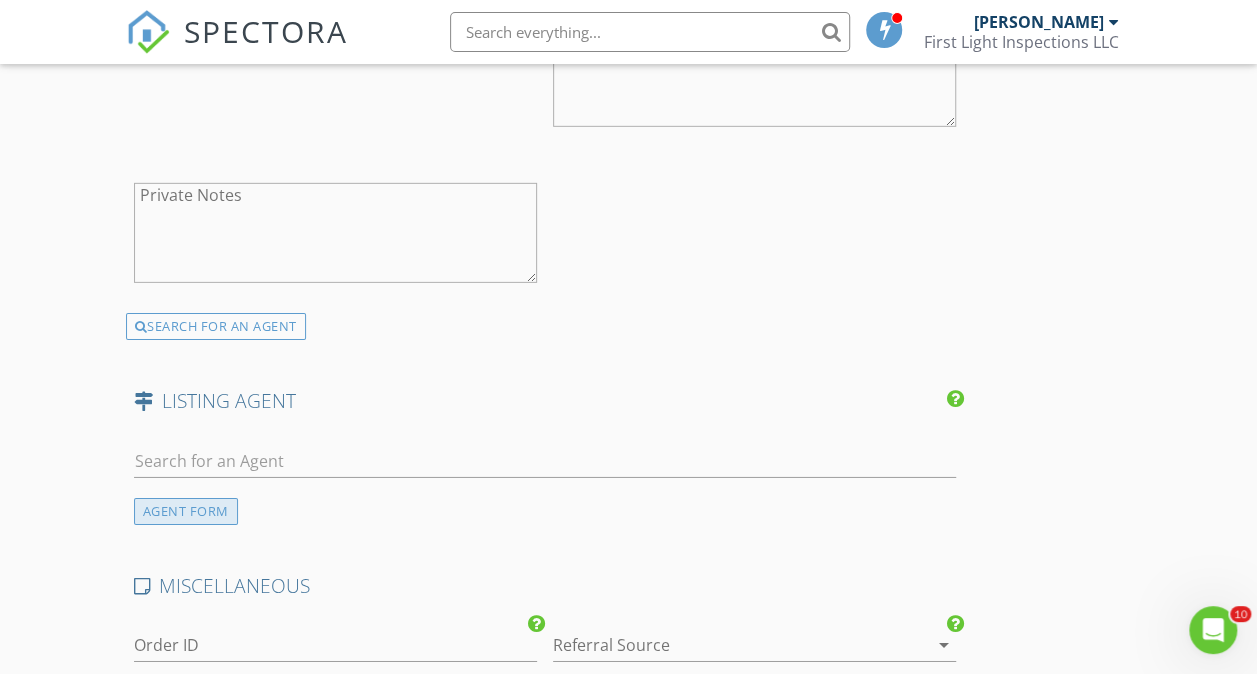 click on "AGENT FORM" at bounding box center (186, 511) 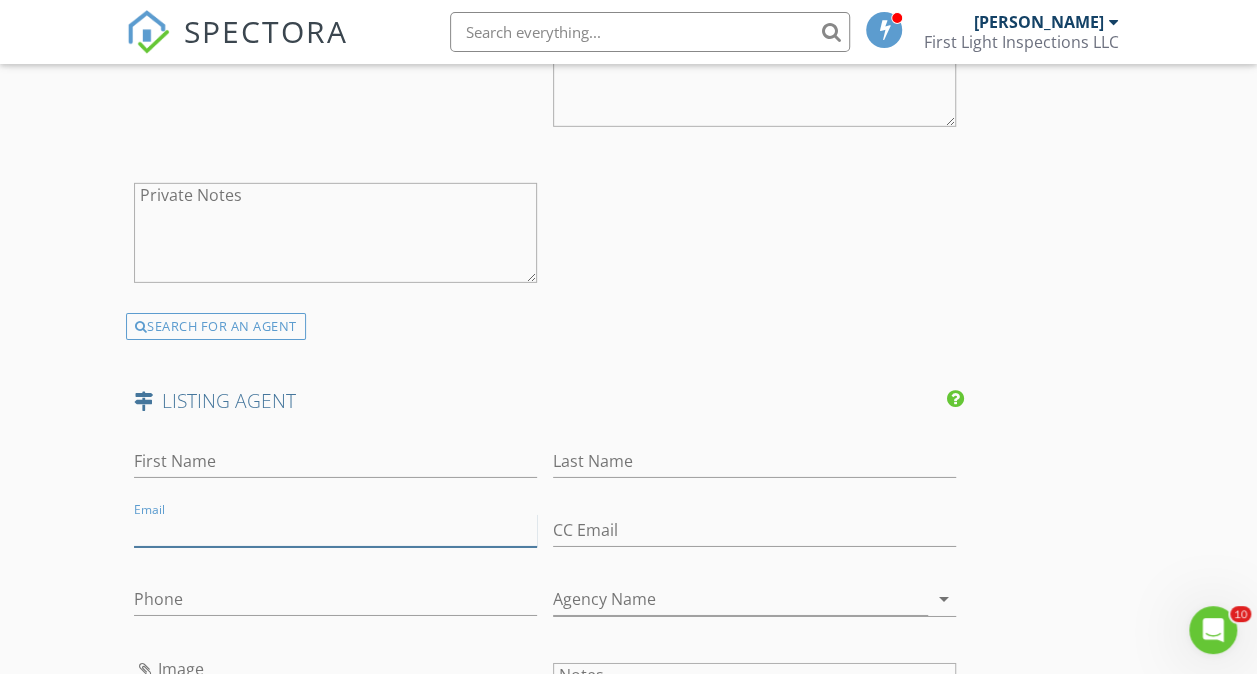 click on "Email" at bounding box center [335, 530] 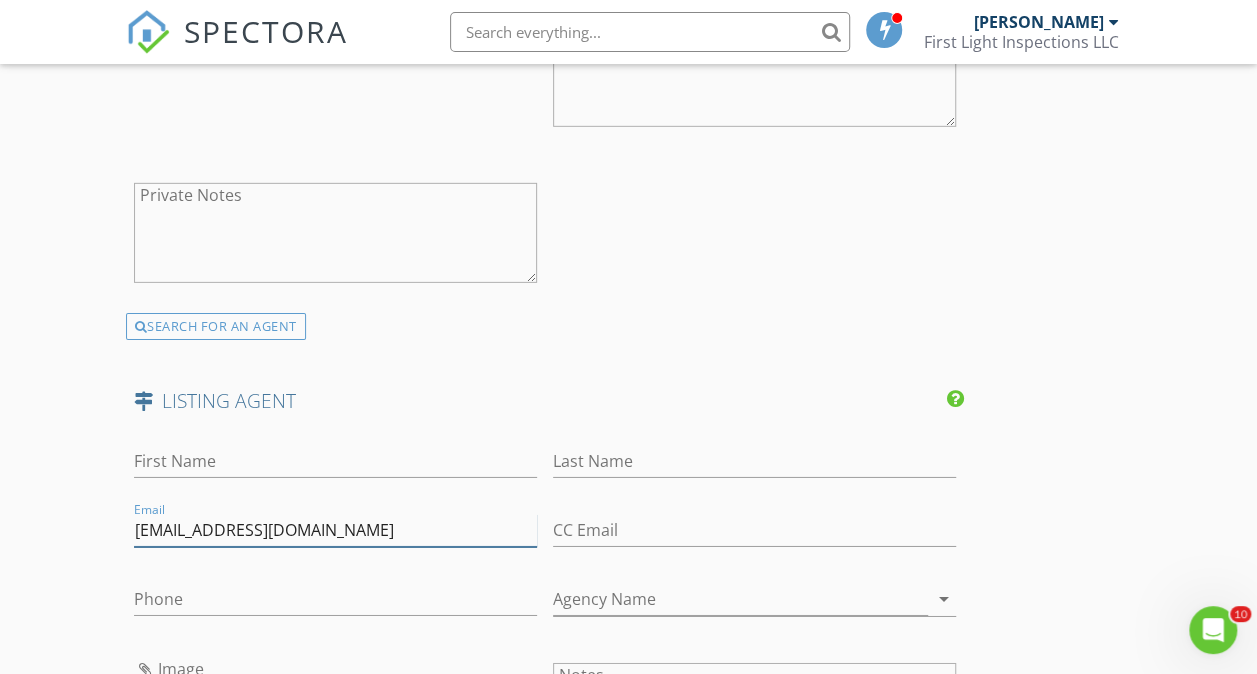 type on "yulia@merealestateco.com" 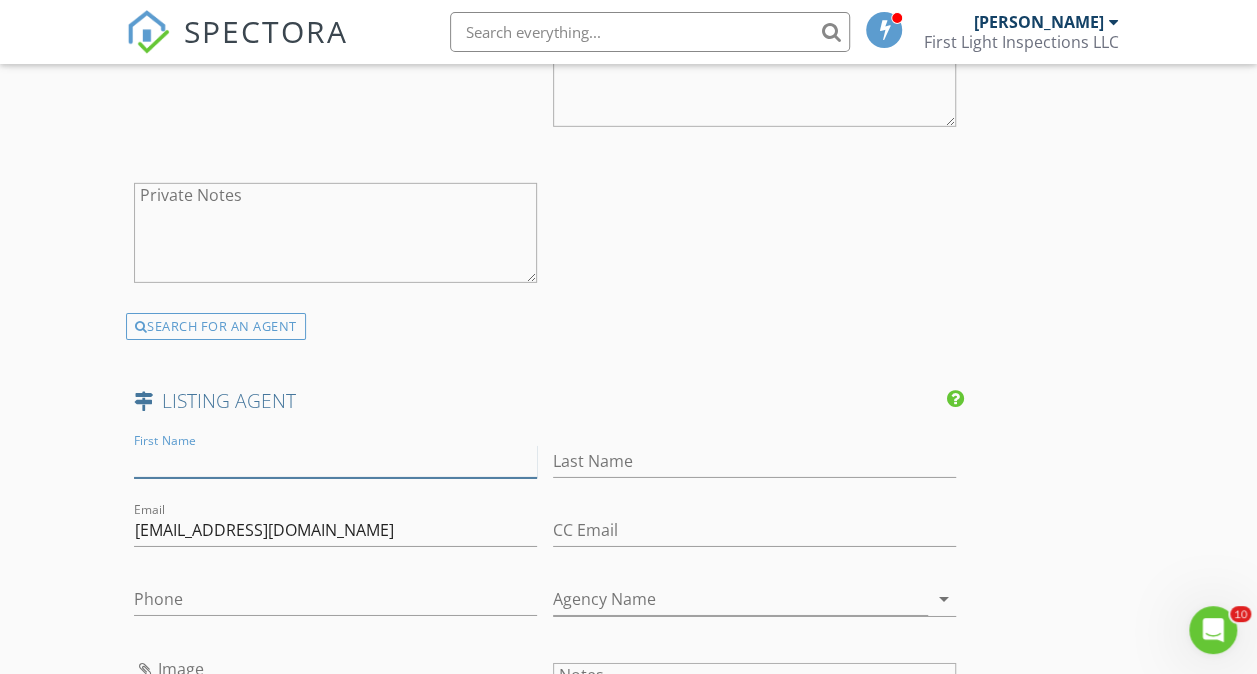 click on "First Name" at bounding box center (335, 461) 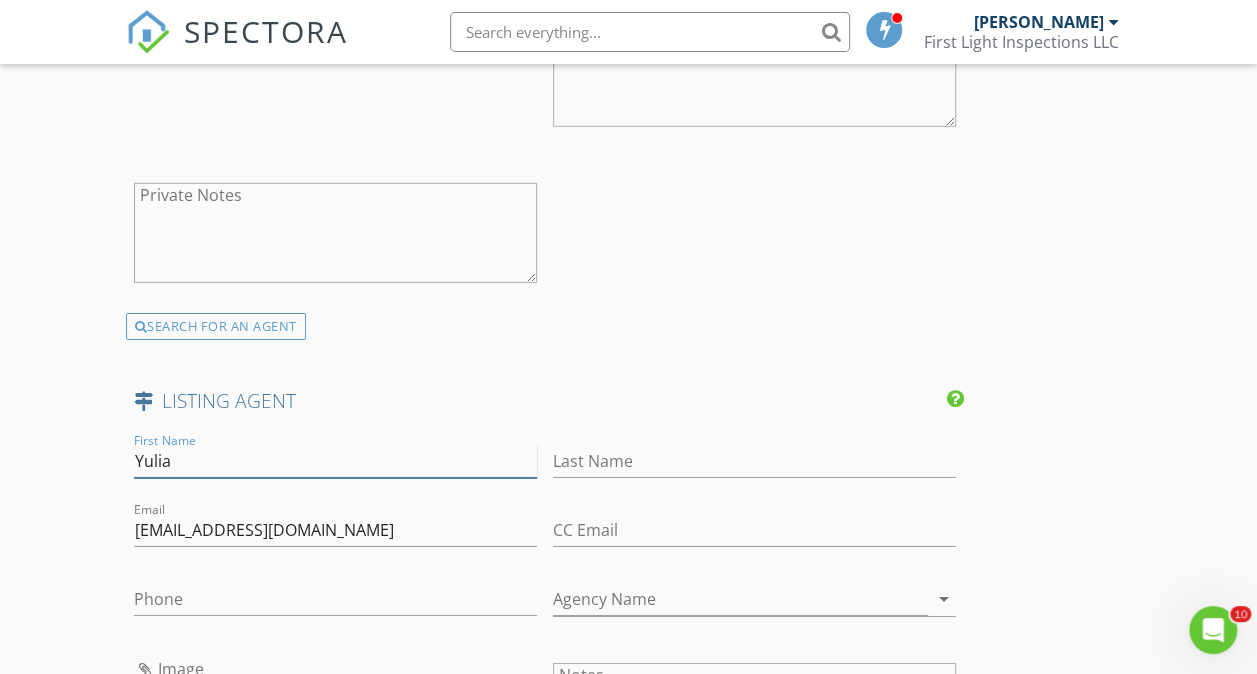 type on "Yulia" 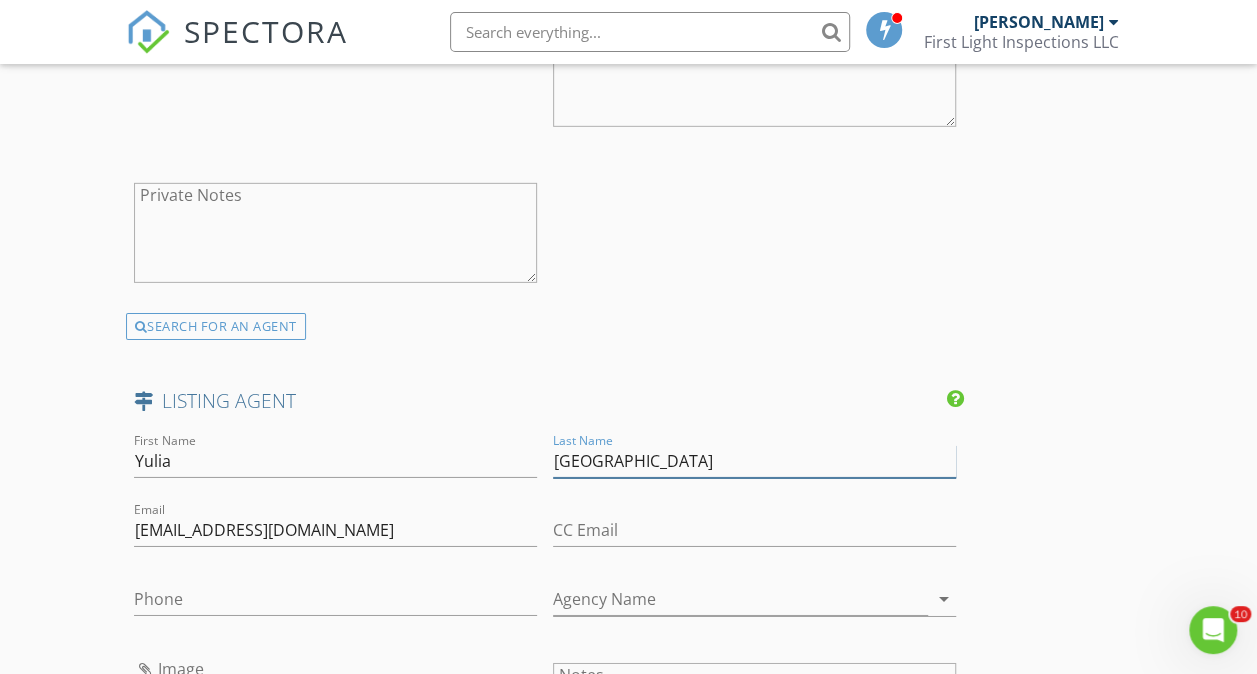 type on "Glasgow" 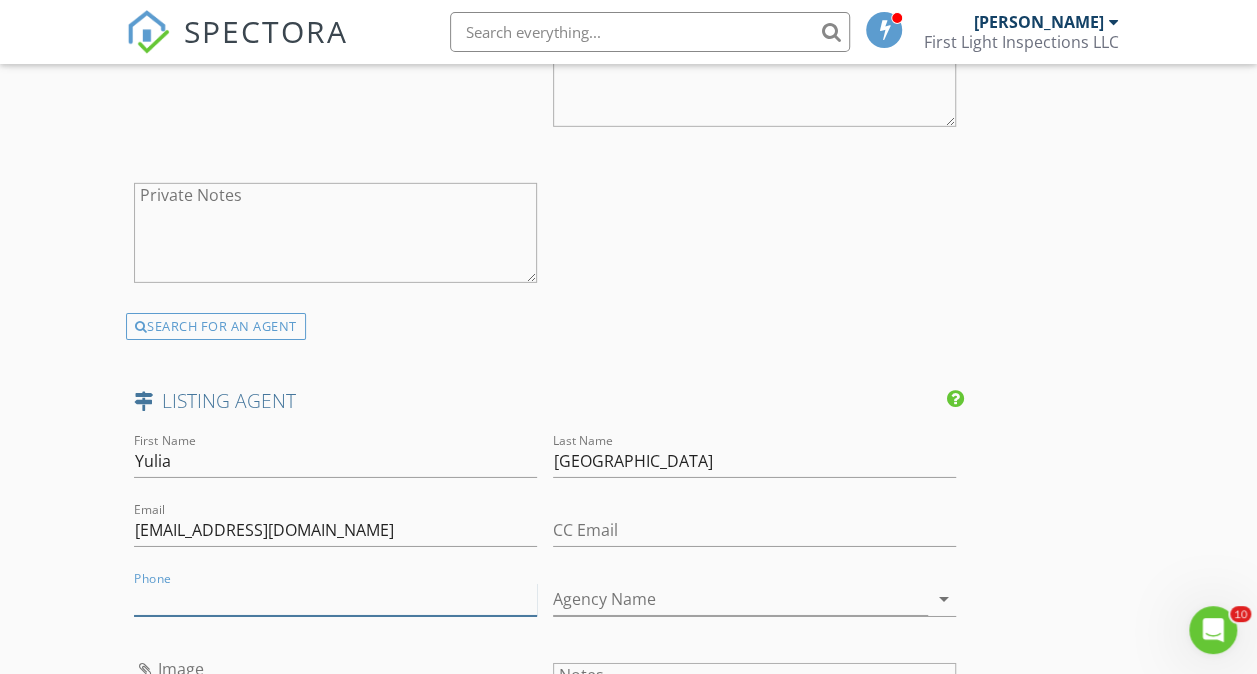 click on "Phone" at bounding box center (335, 599) 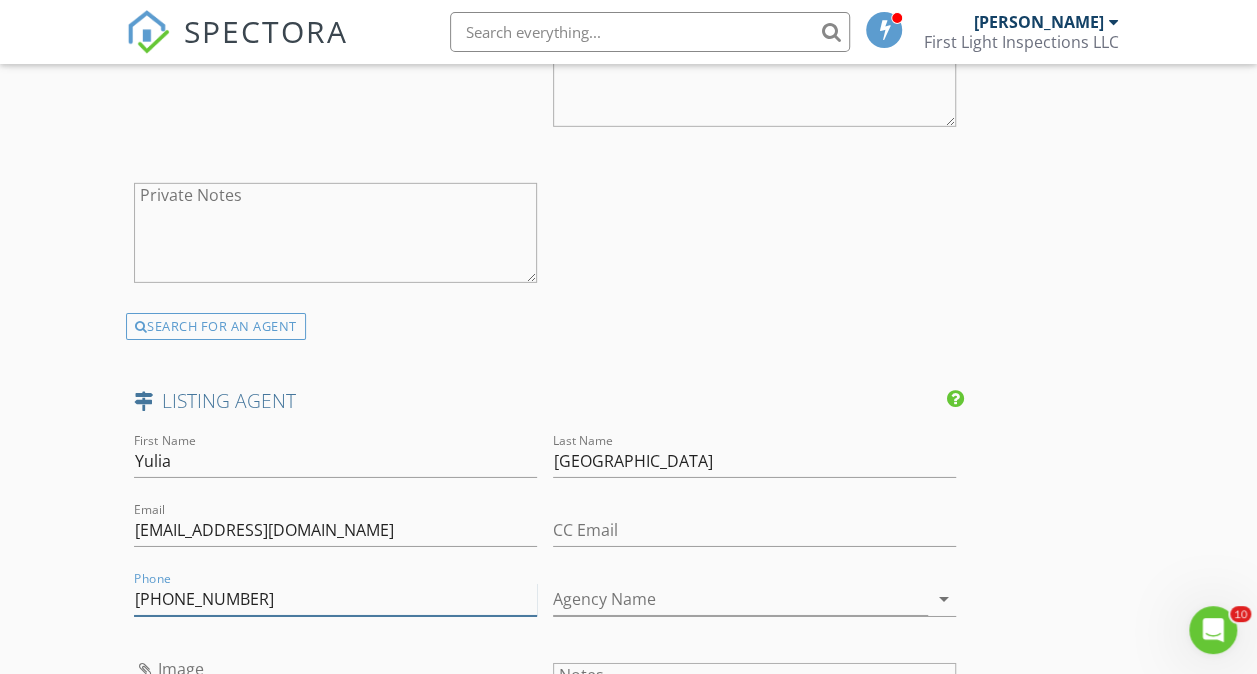 type on "603-264-7839" 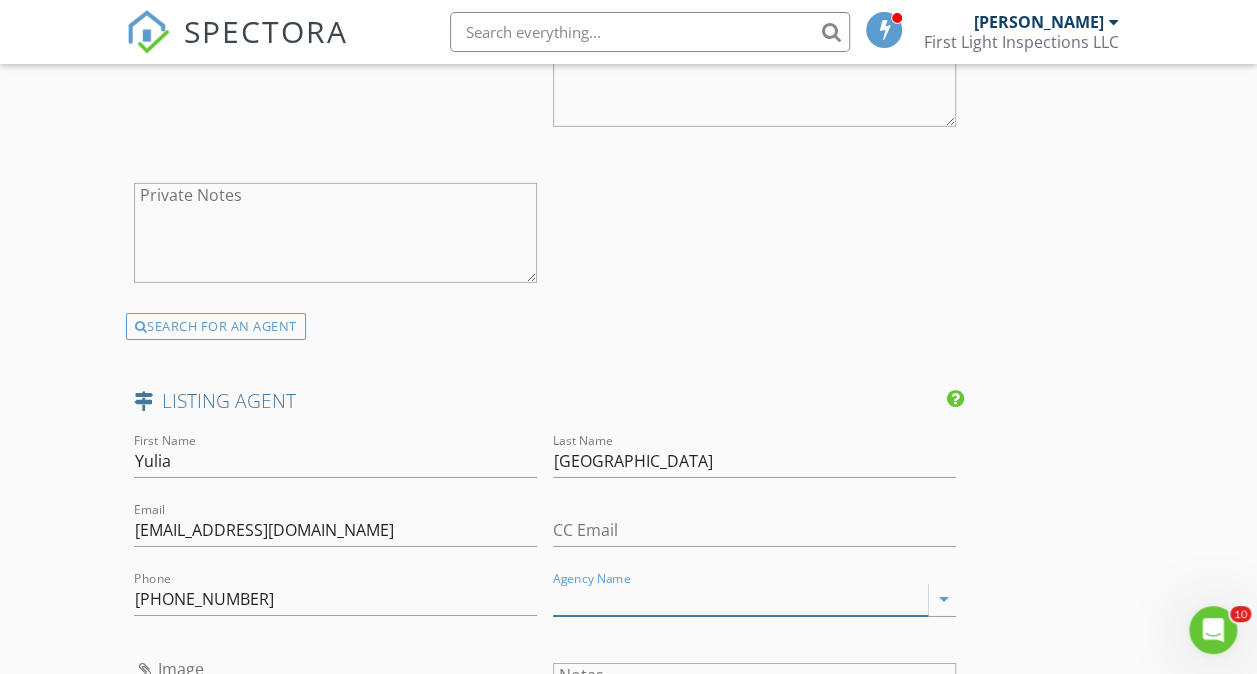 click on "Agency Name" at bounding box center [740, 599] 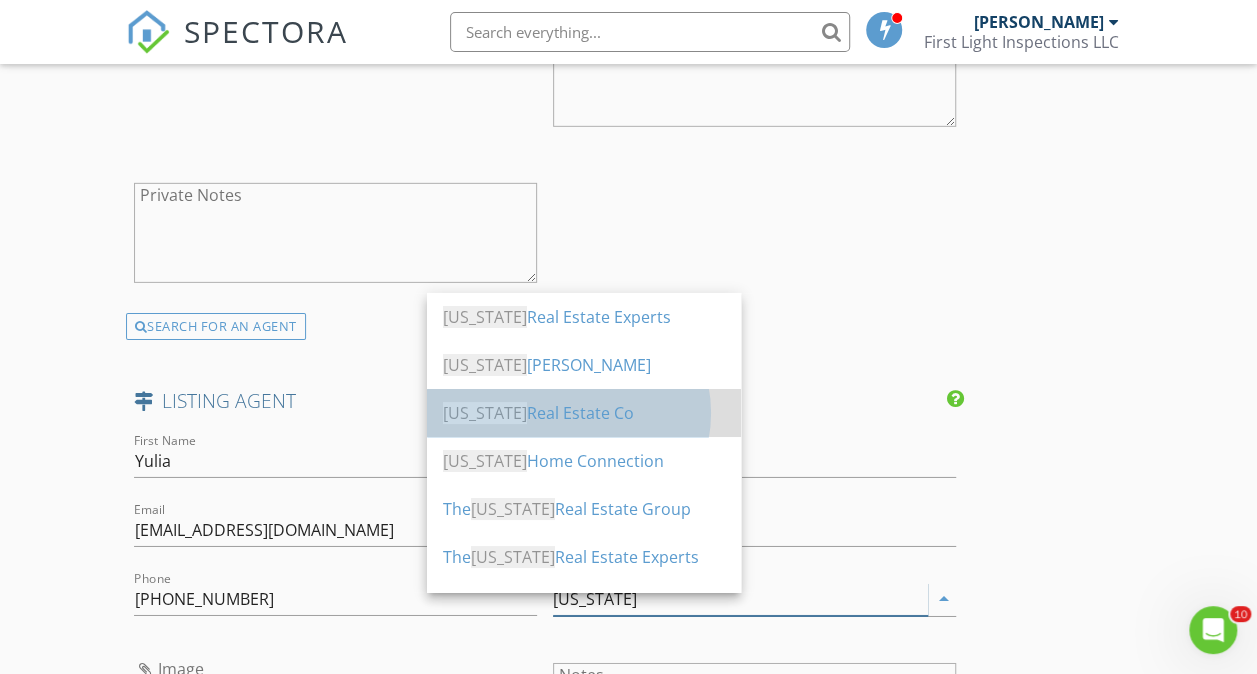 click on "Maine  Real Estate Co" at bounding box center (584, 413) 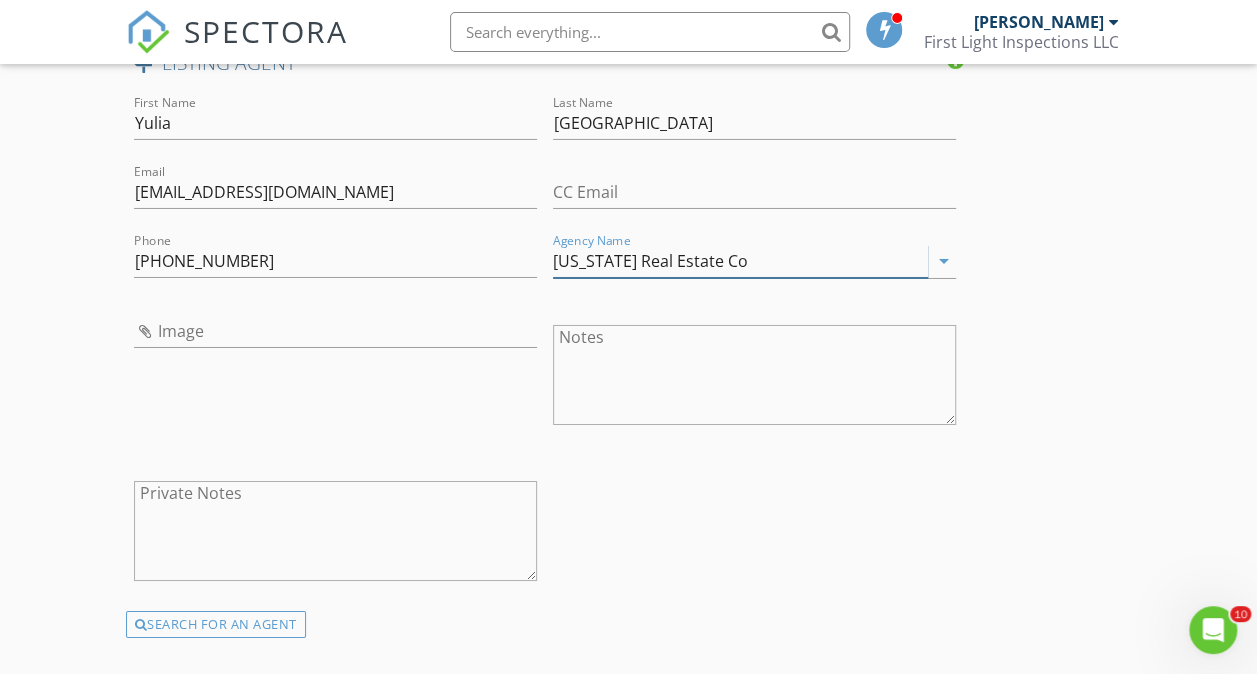 scroll, scrollTop: 3360, scrollLeft: 0, axis: vertical 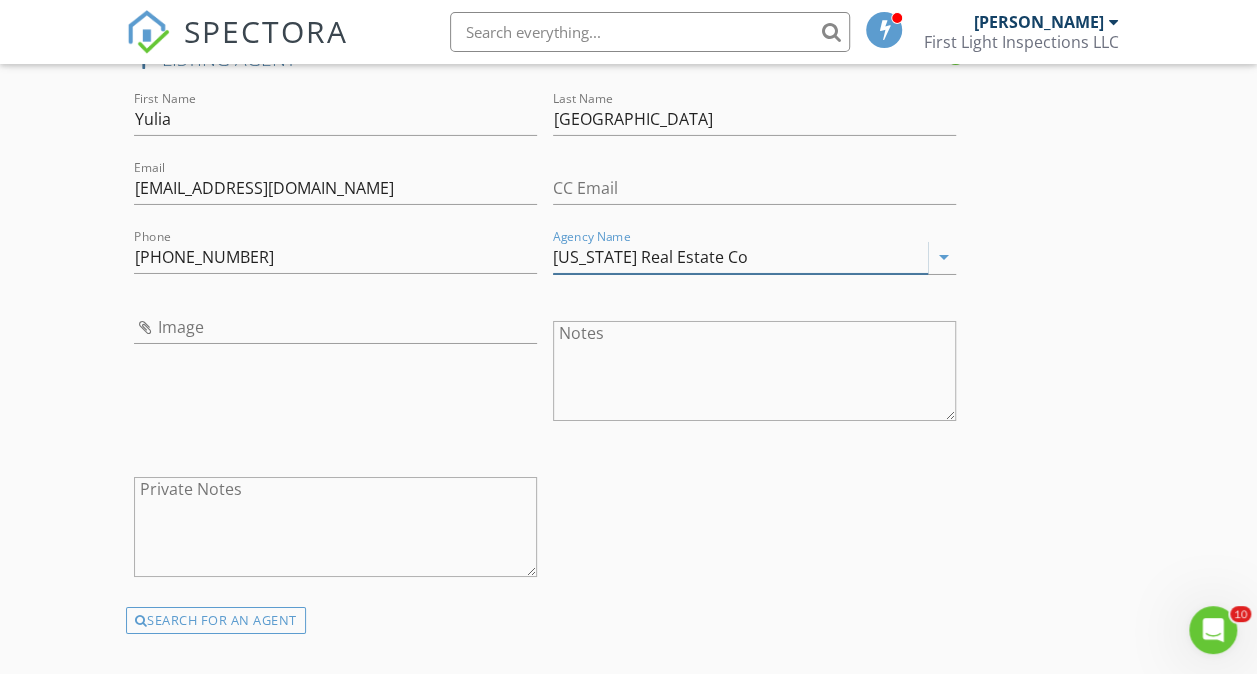 type on "Maine Real Estate Co" 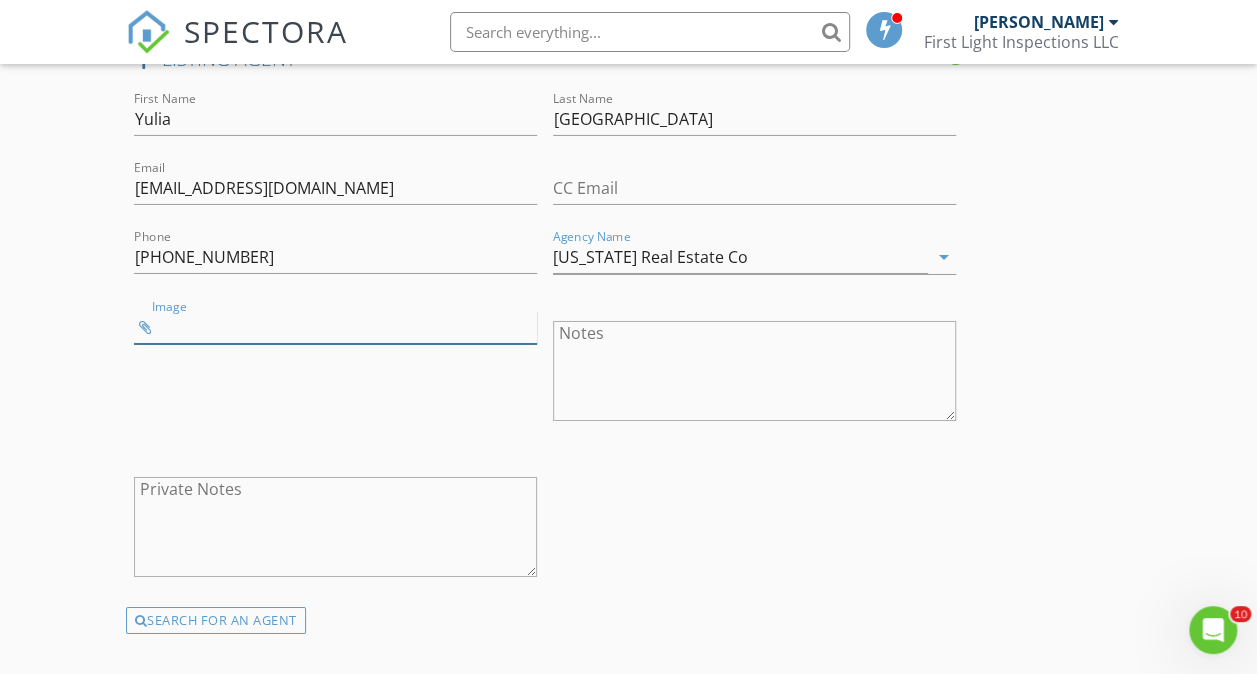 click at bounding box center (335, 327) 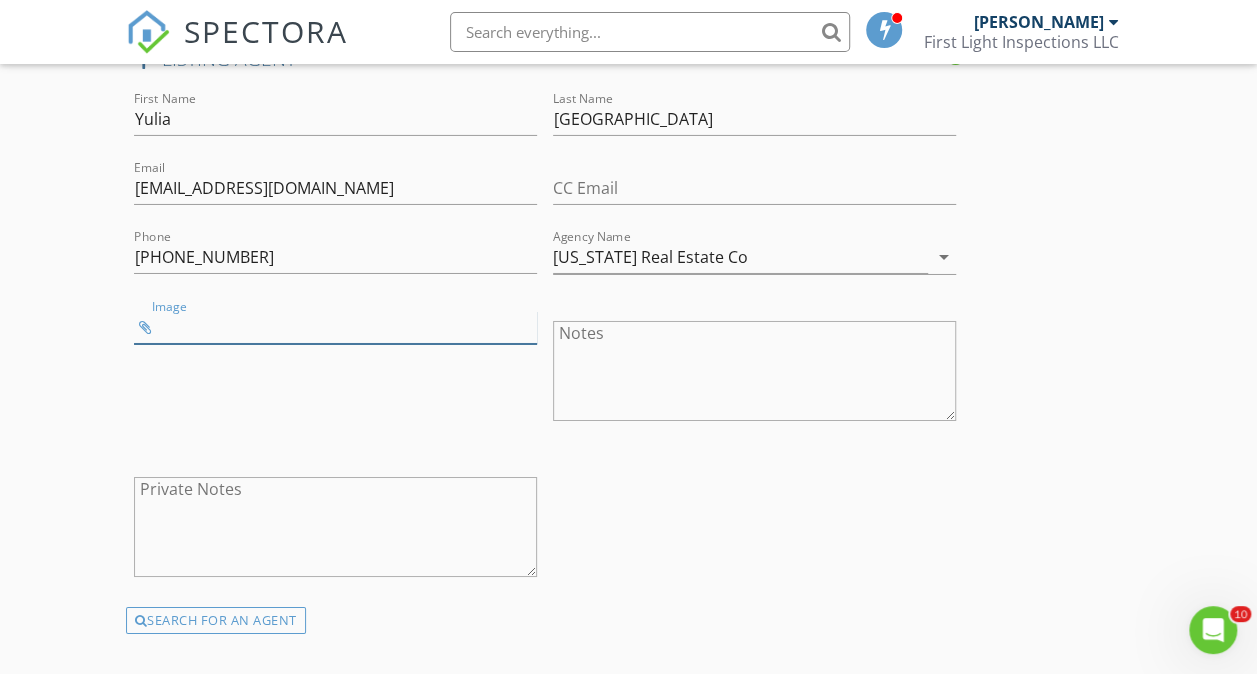 click at bounding box center [335, 327] 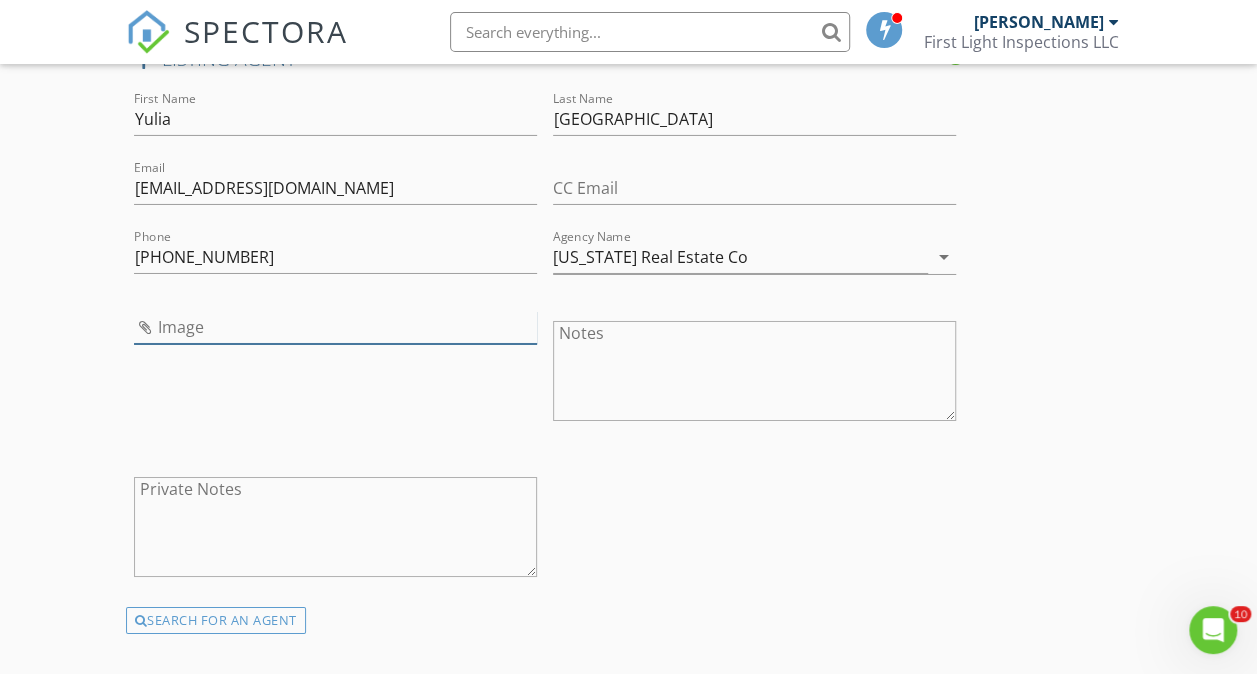 type on "20250622121539812774000000.jpg" 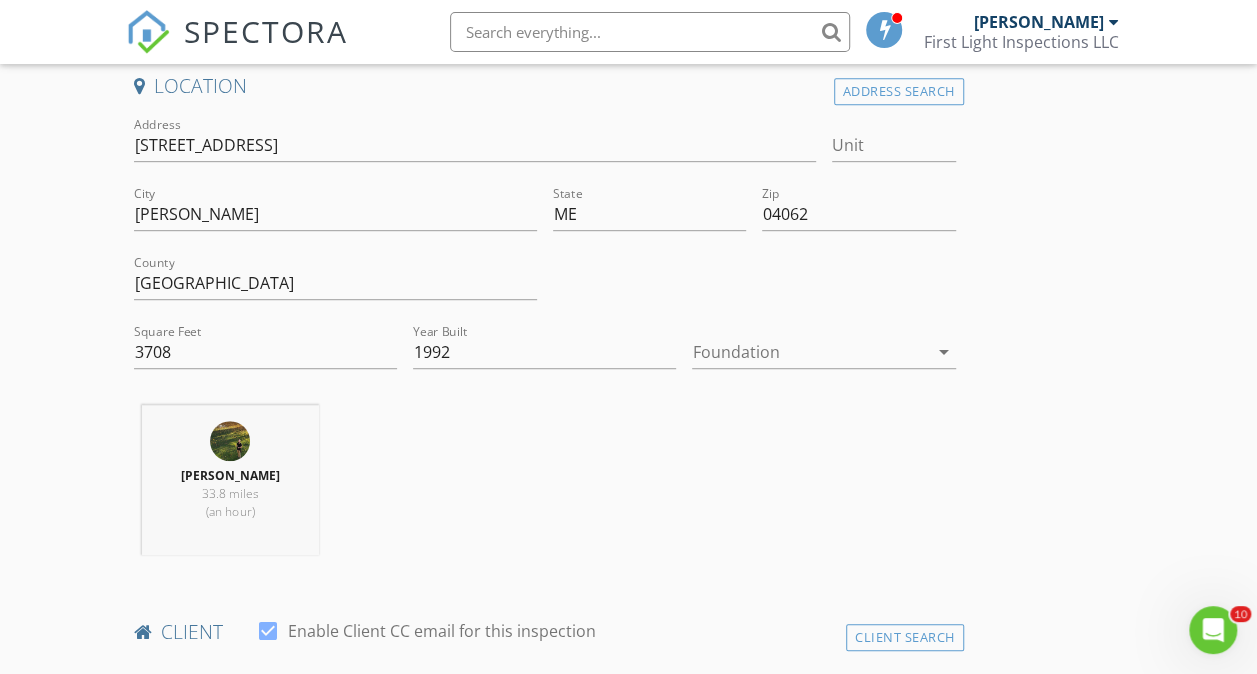 scroll, scrollTop: 480, scrollLeft: 0, axis: vertical 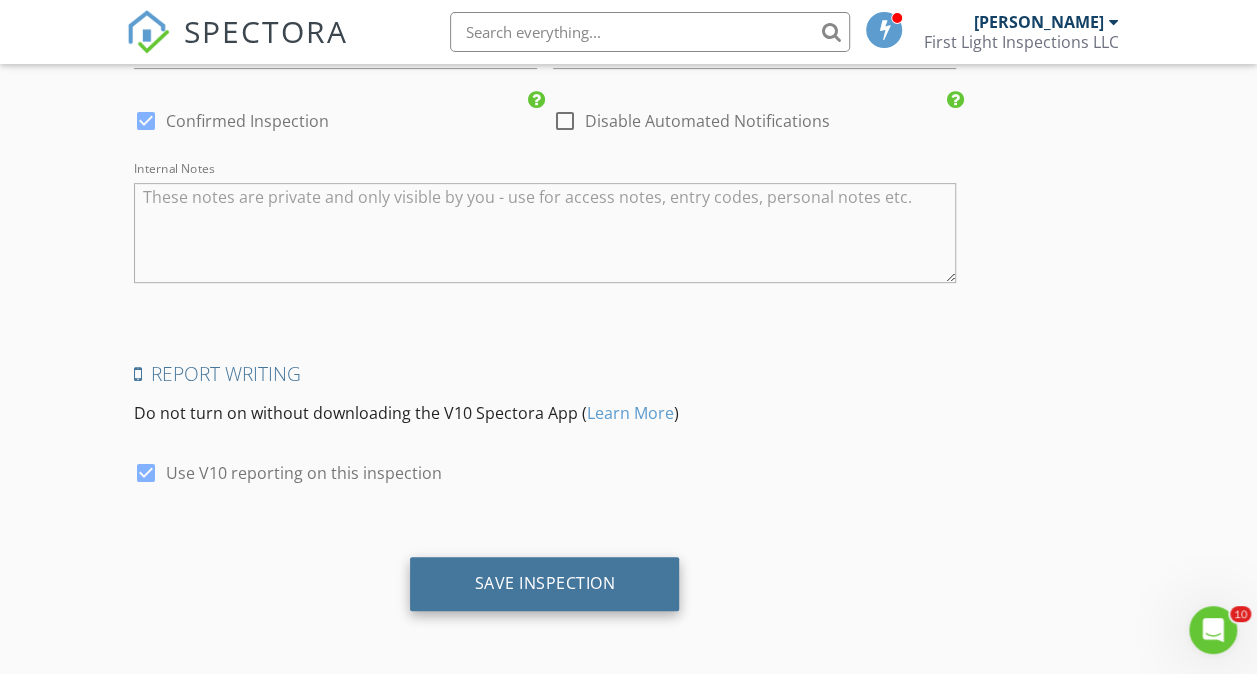click on "Save Inspection" at bounding box center [544, 583] 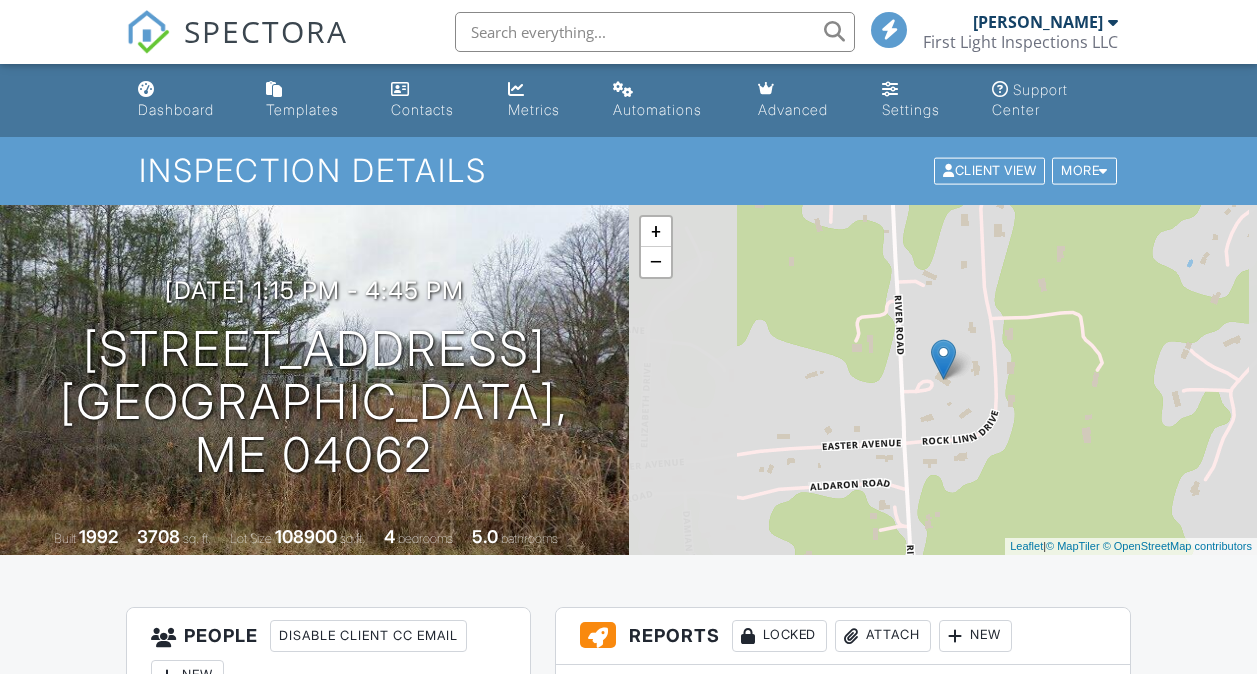 scroll, scrollTop: 0, scrollLeft: 0, axis: both 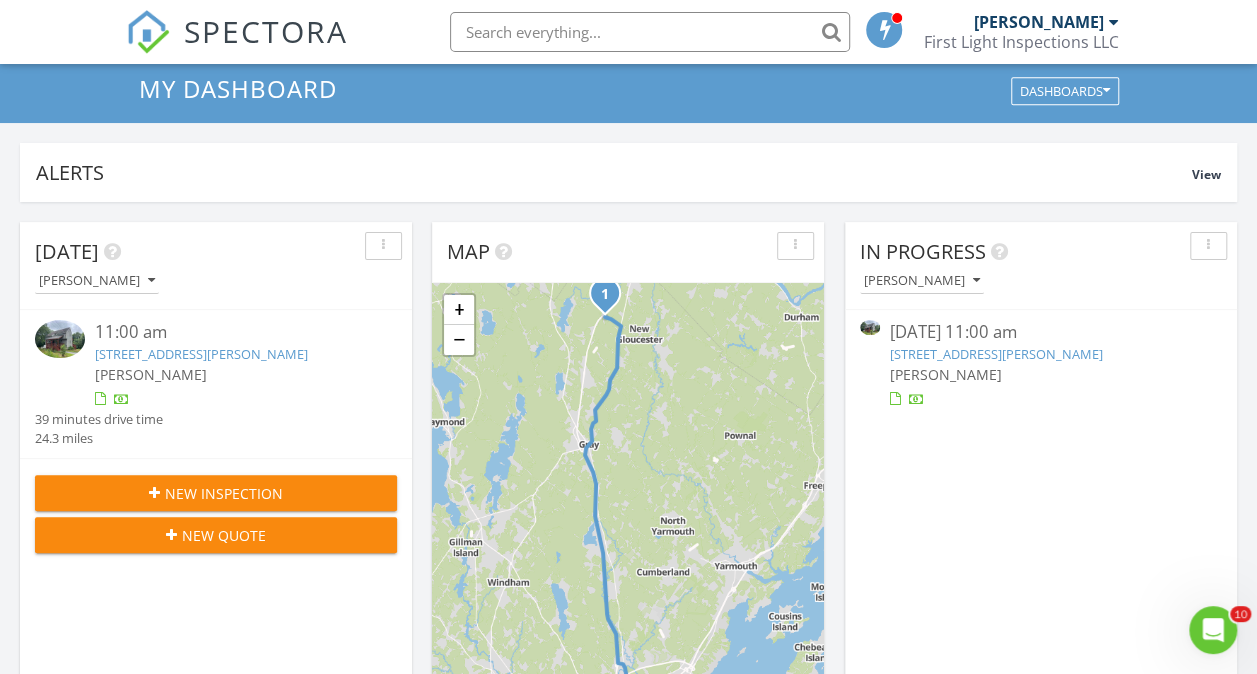 click on "20 Cobble Hill Rd, New Gloucester, ME 04260" at bounding box center [996, 354] 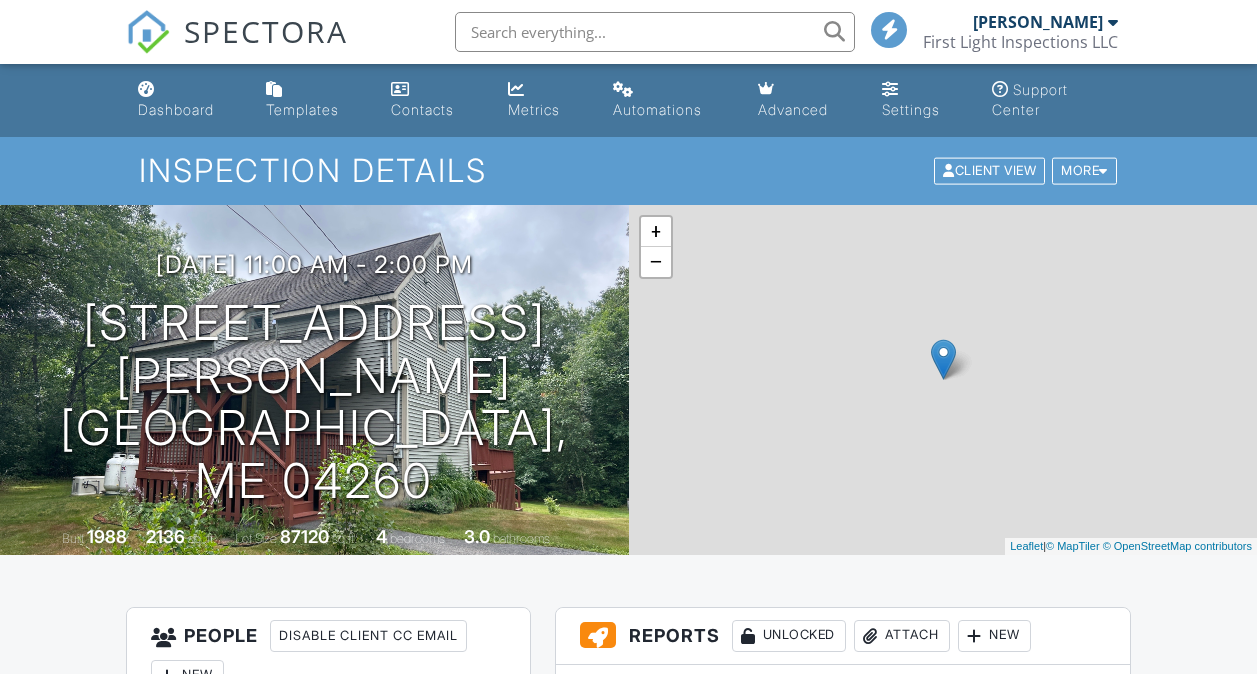 scroll, scrollTop: 0, scrollLeft: 0, axis: both 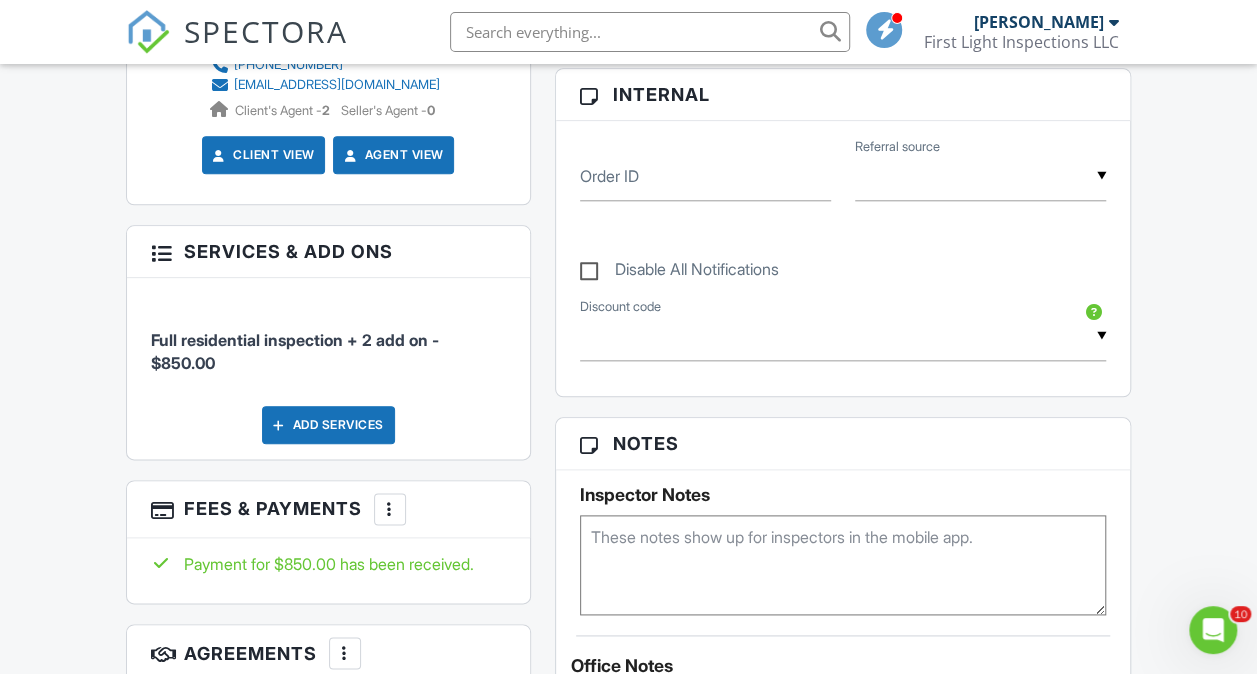 click on "Add Services" at bounding box center [328, 425] 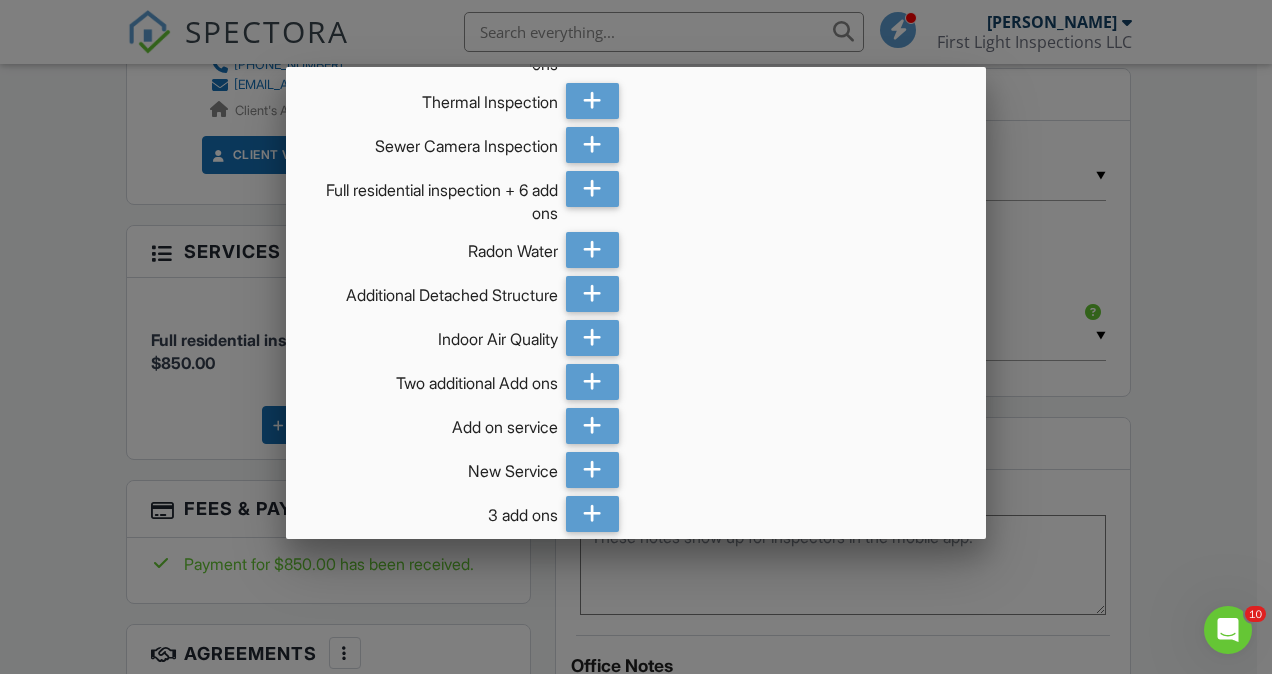 scroll, scrollTop: 334, scrollLeft: 0, axis: vertical 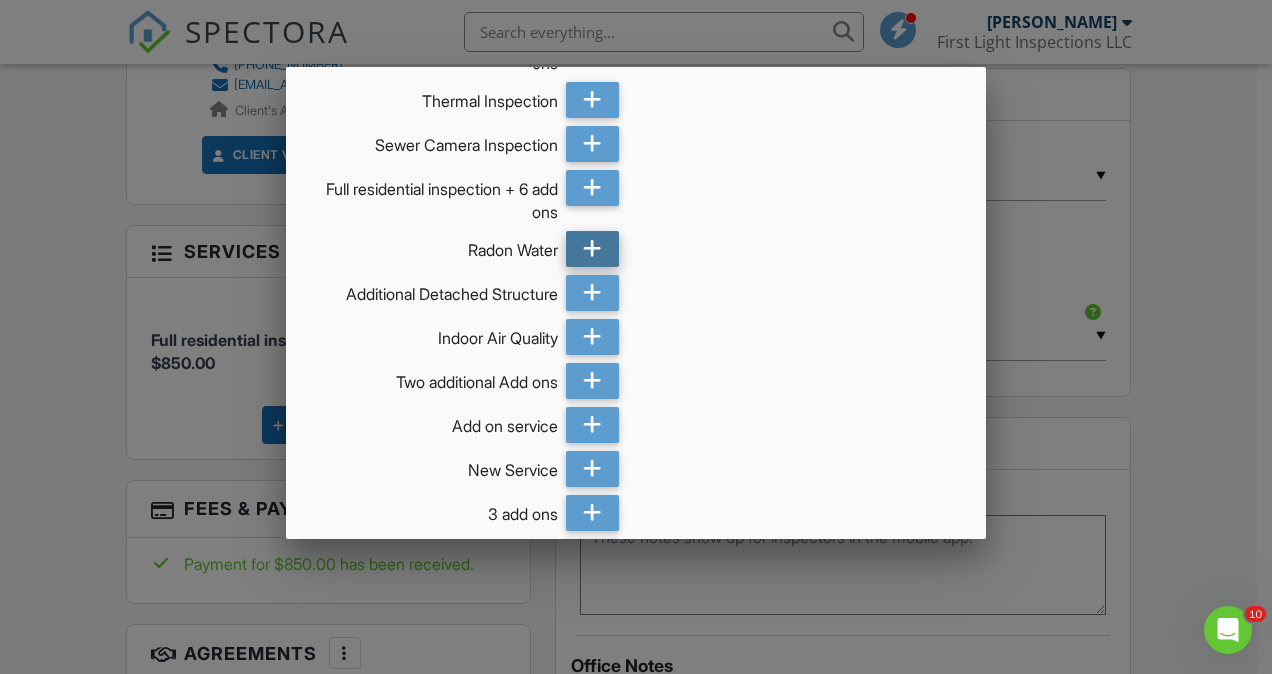 click at bounding box center (592, 249) 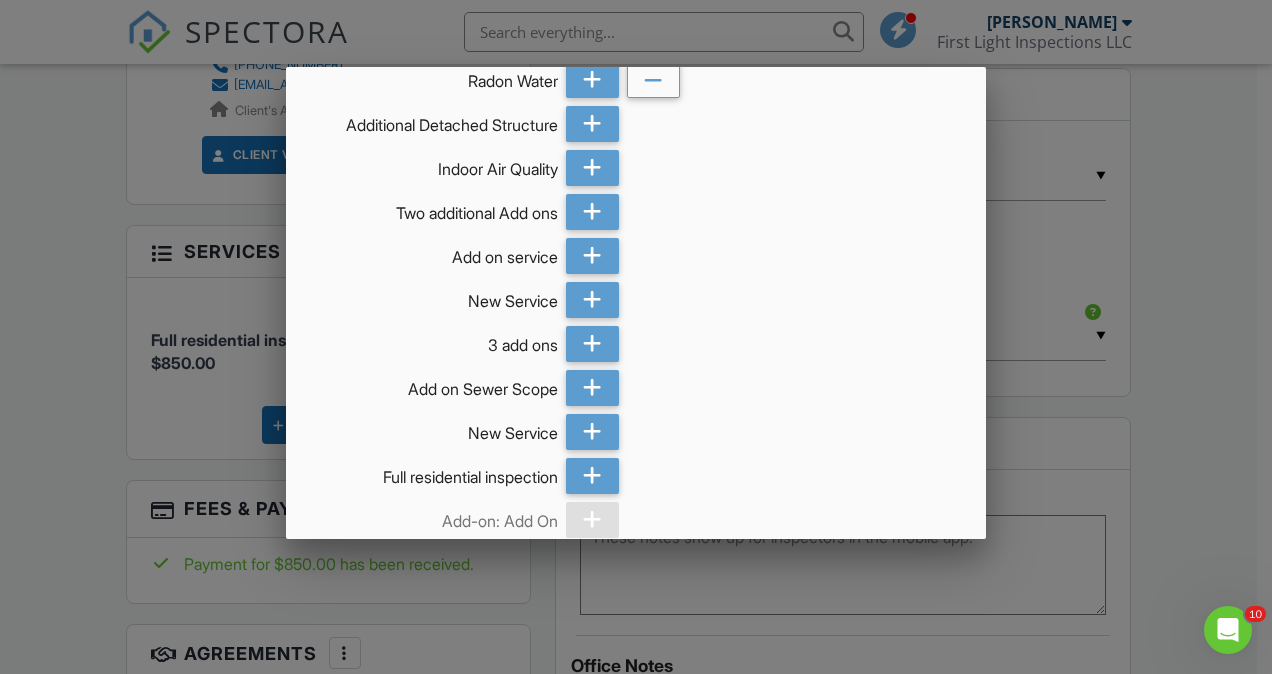 scroll, scrollTop: 600, scrollLeft: 0, axis: vertical 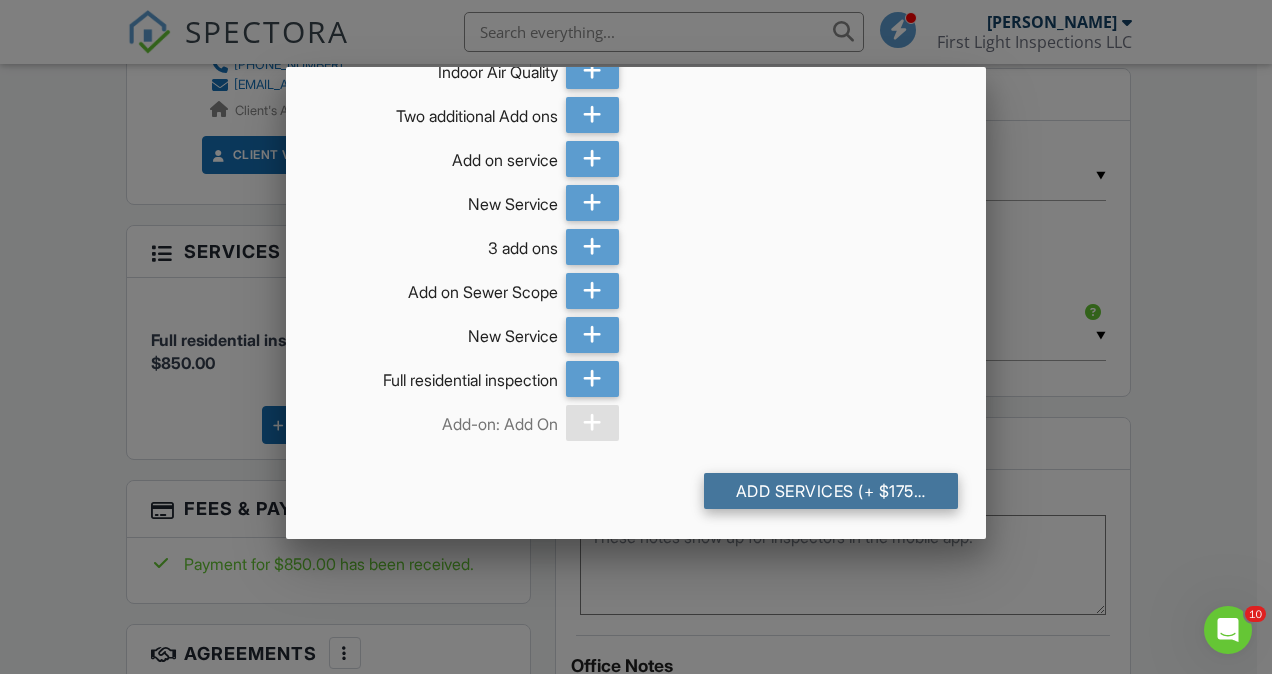 click on "Add Services
(+ $175.0)" at bounding box center [831, 491] 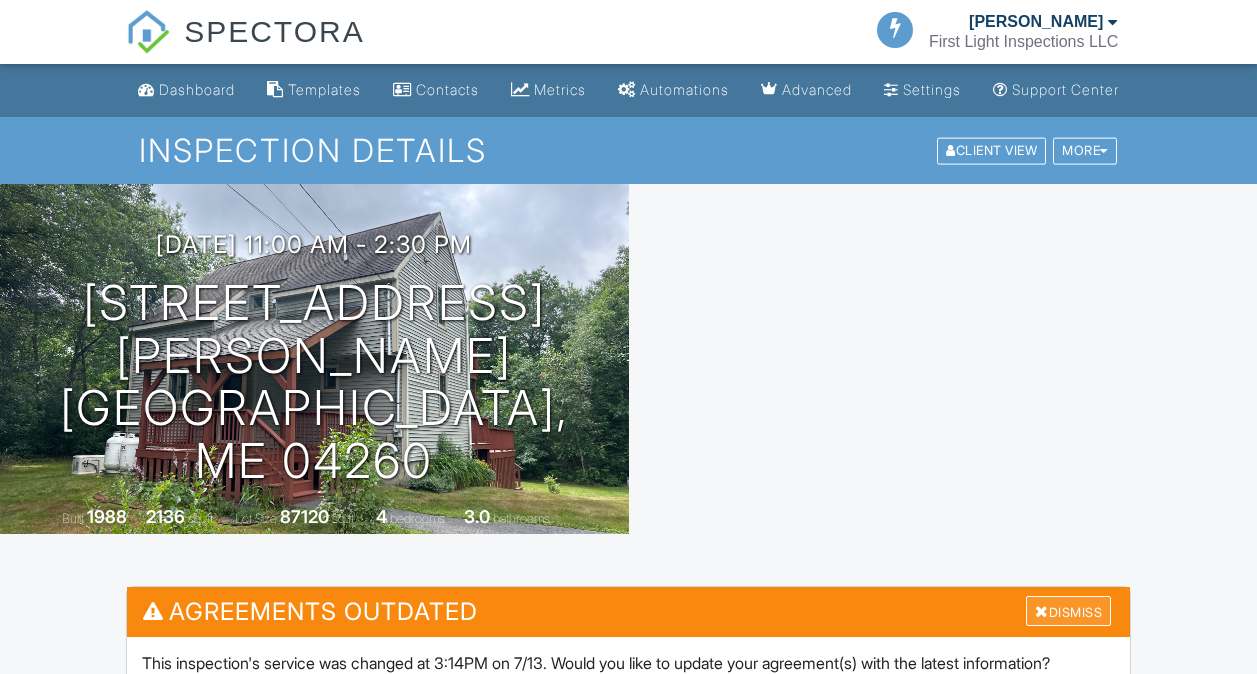 click at bounding box center [1042, 611] 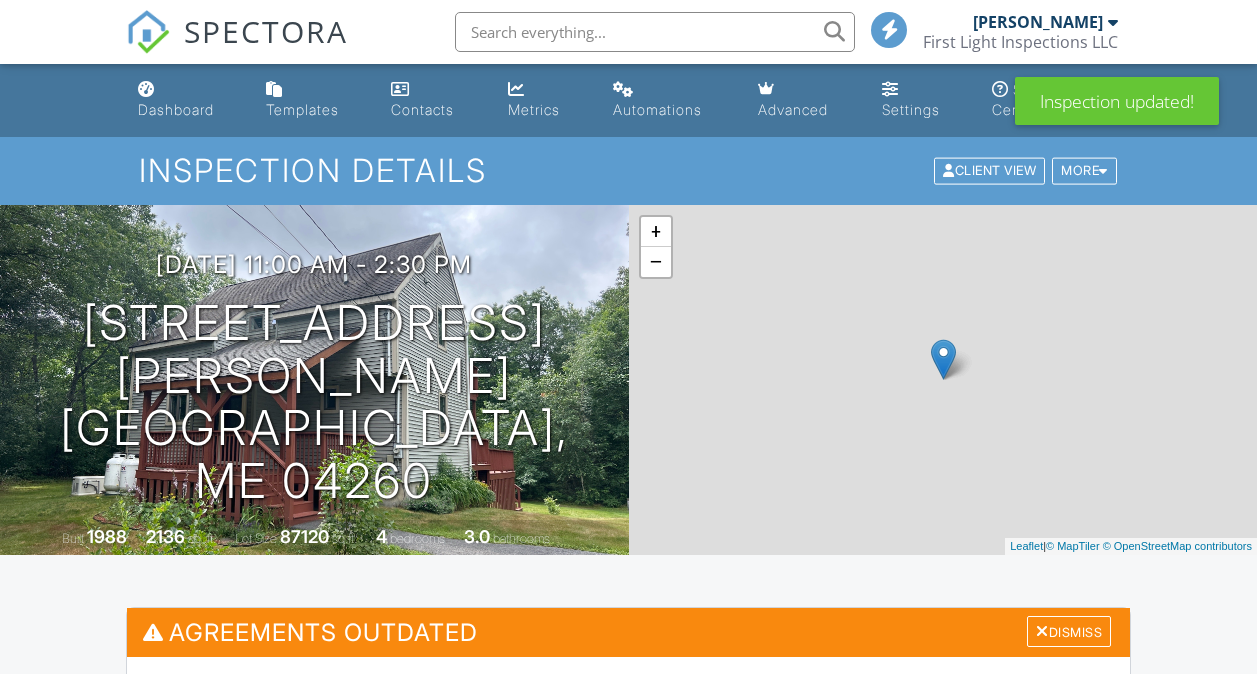 scroll, scrollTop: 0, scrollLeft: 0, axis: both 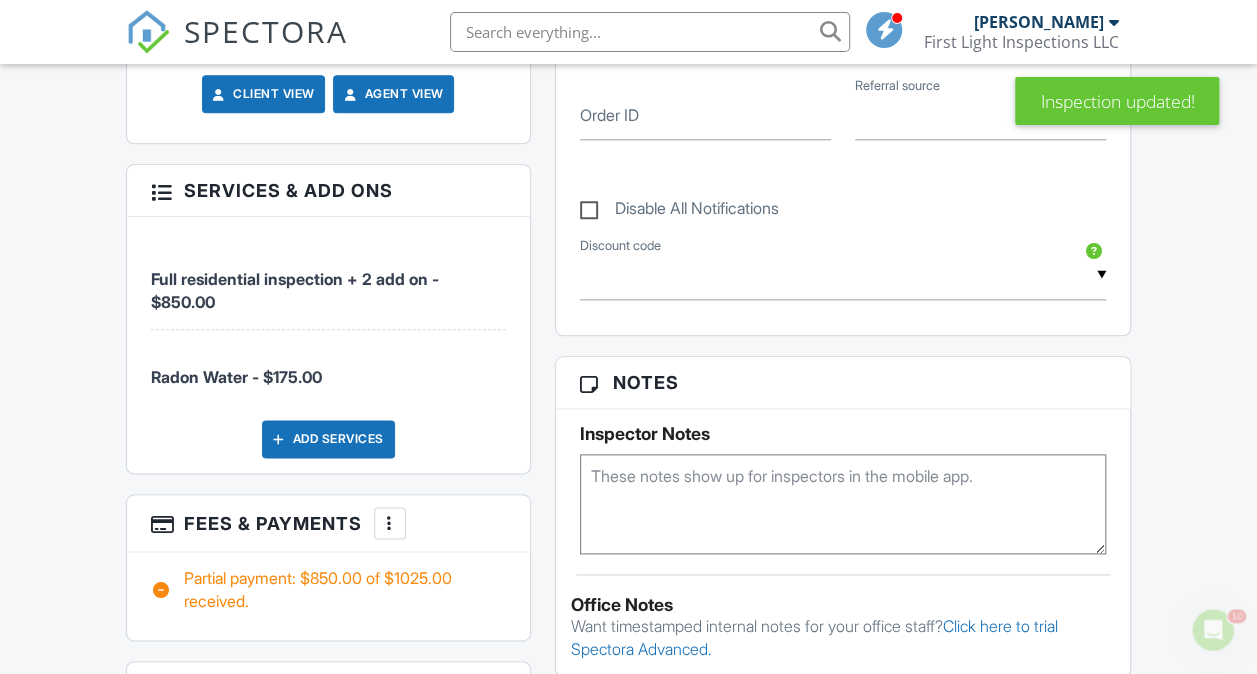 click at bounding box center [390, 523] 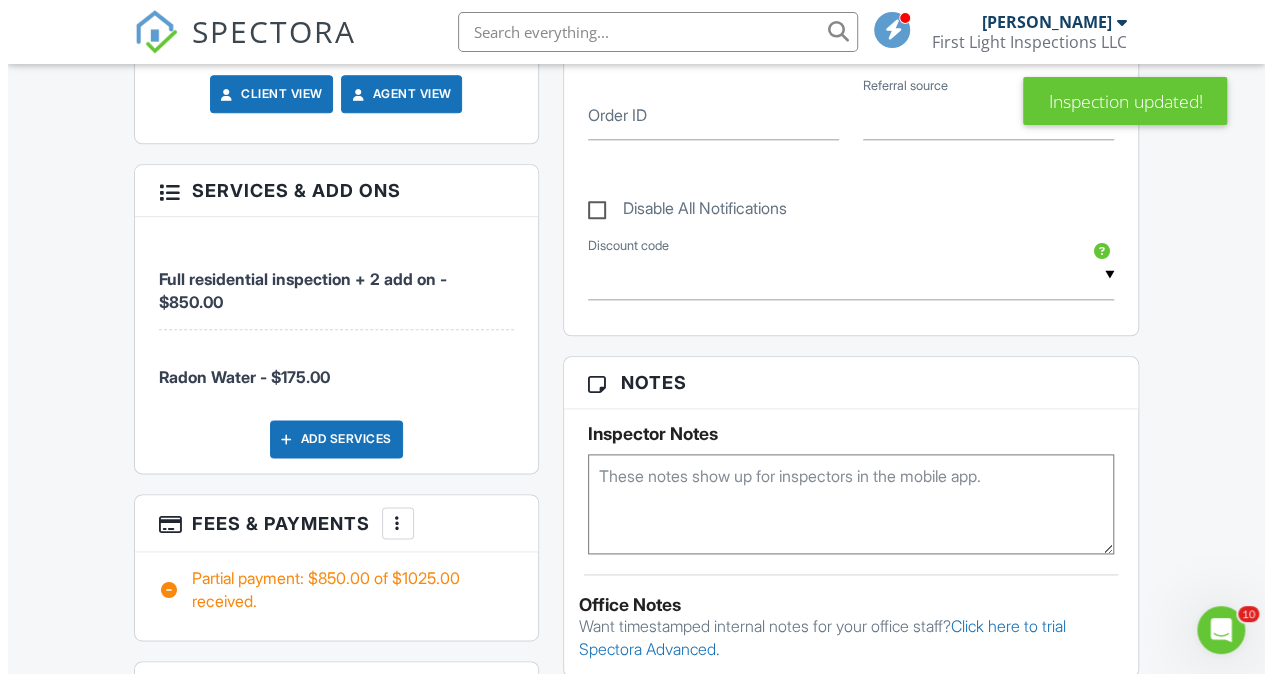 scroll, scrollTop: 0, scrollLeft: 0, axis: both 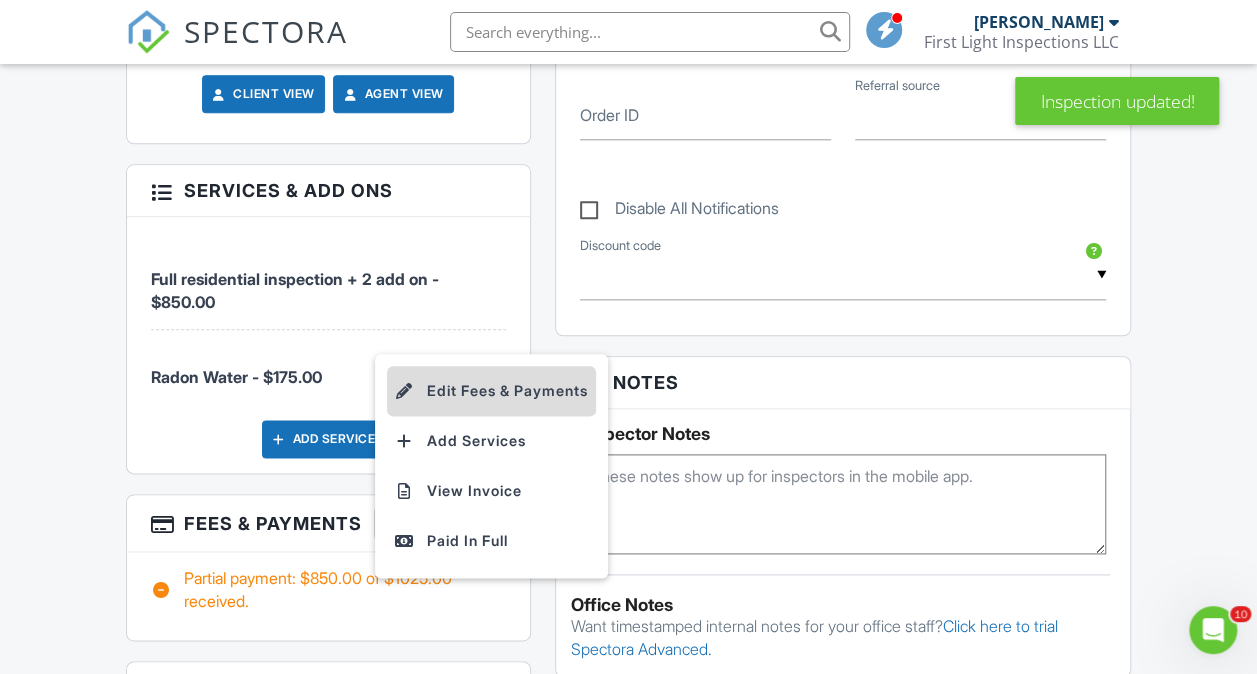 click on "Edit Fees & Payments" at bounding box center (491, 391) 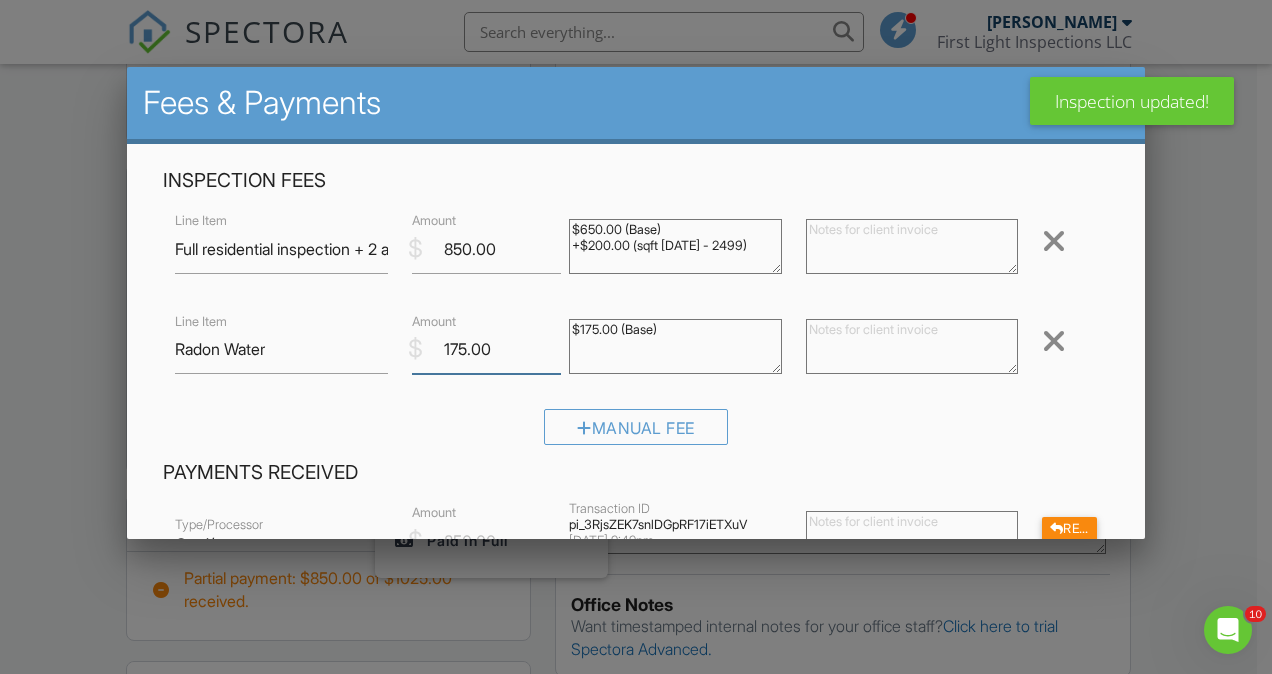 click on "175.00" at bounding box center (487, 349) 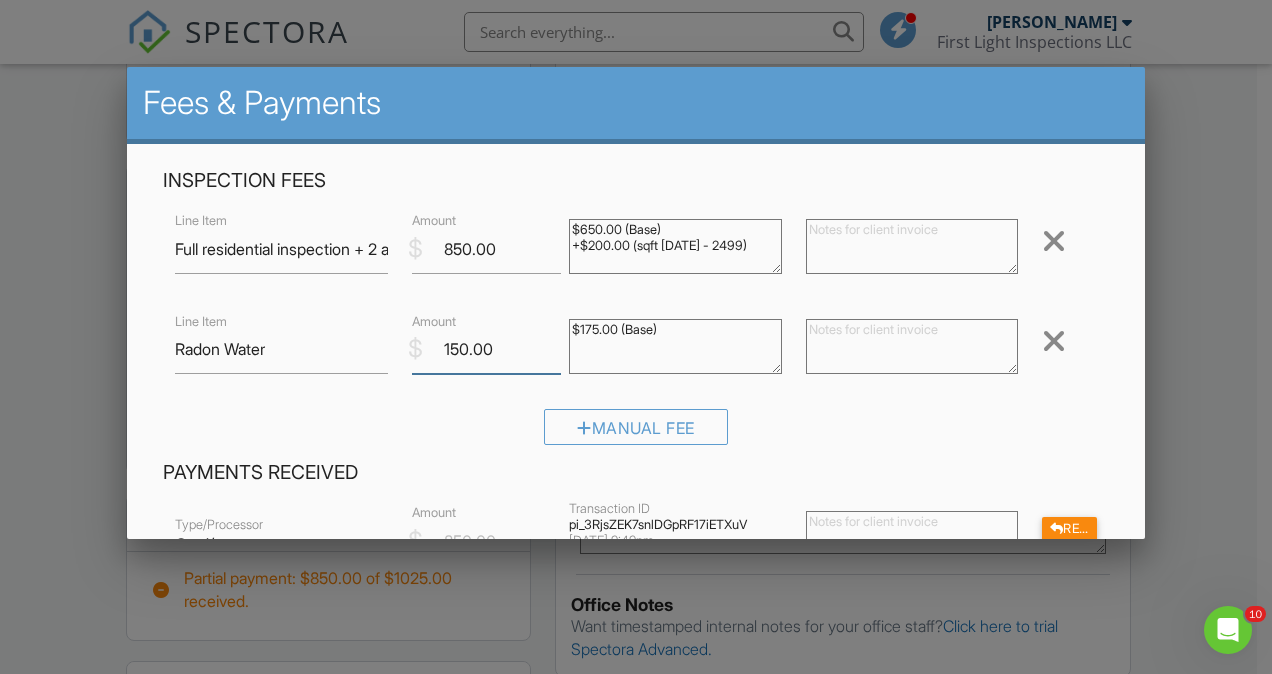 type on "150.00" 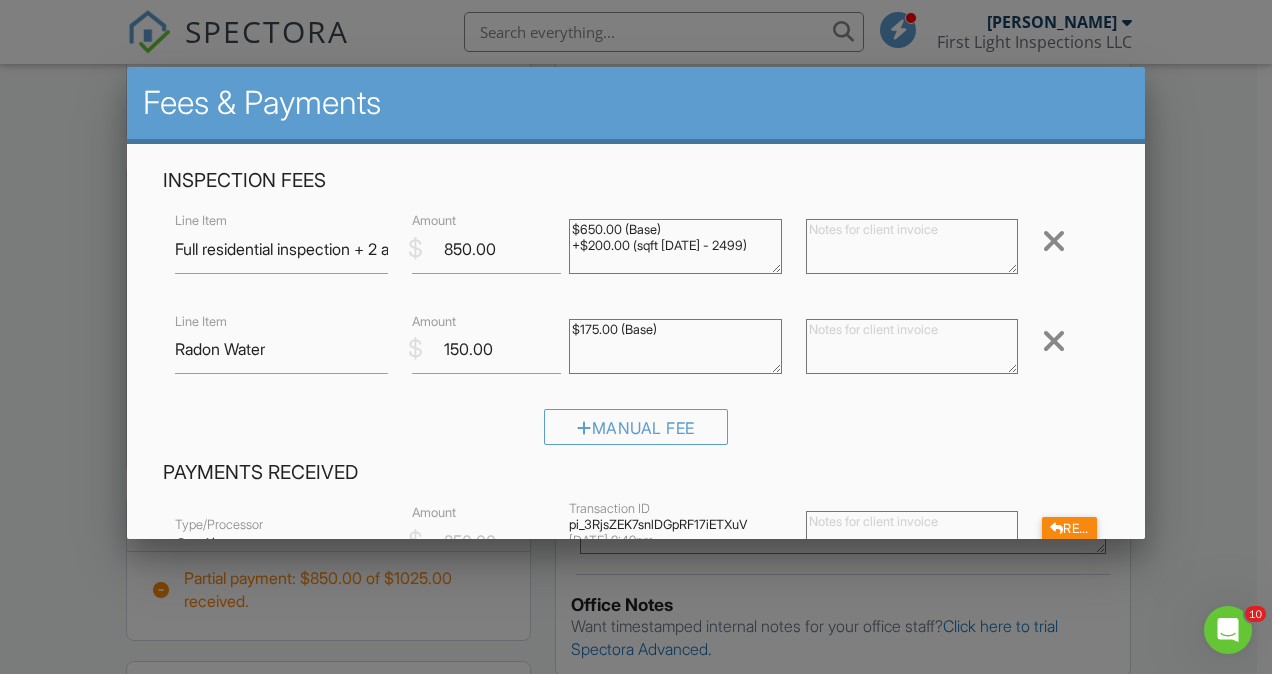 click on "$175.00 (Base)" at bounding box center (675, 346) 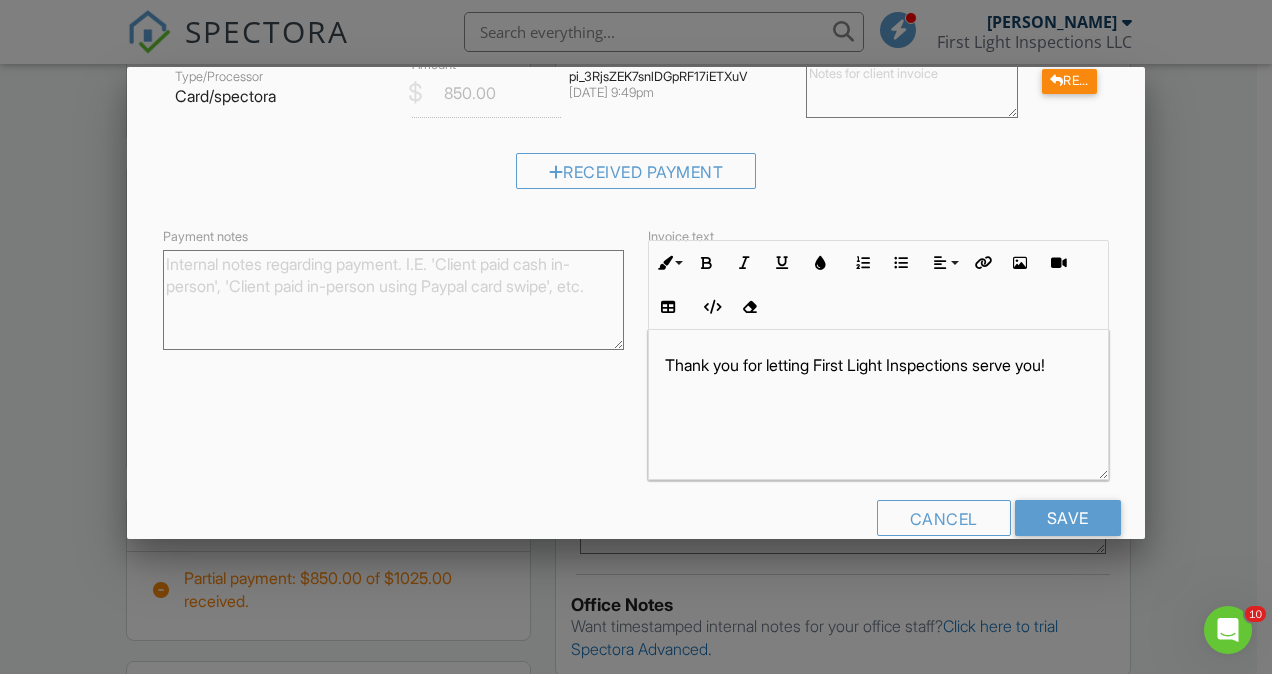 scroll, scrollTop: 483, scrollLeft: 0, axis: vertical 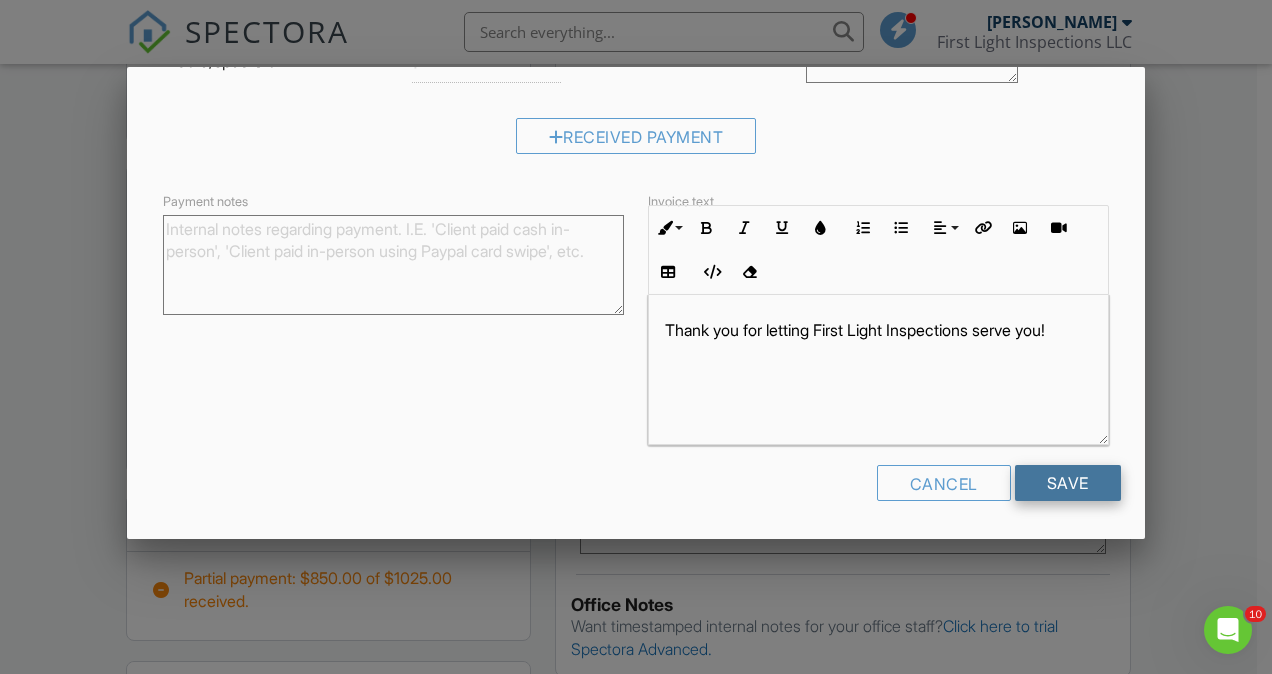 type on "$150.00 (Base)" 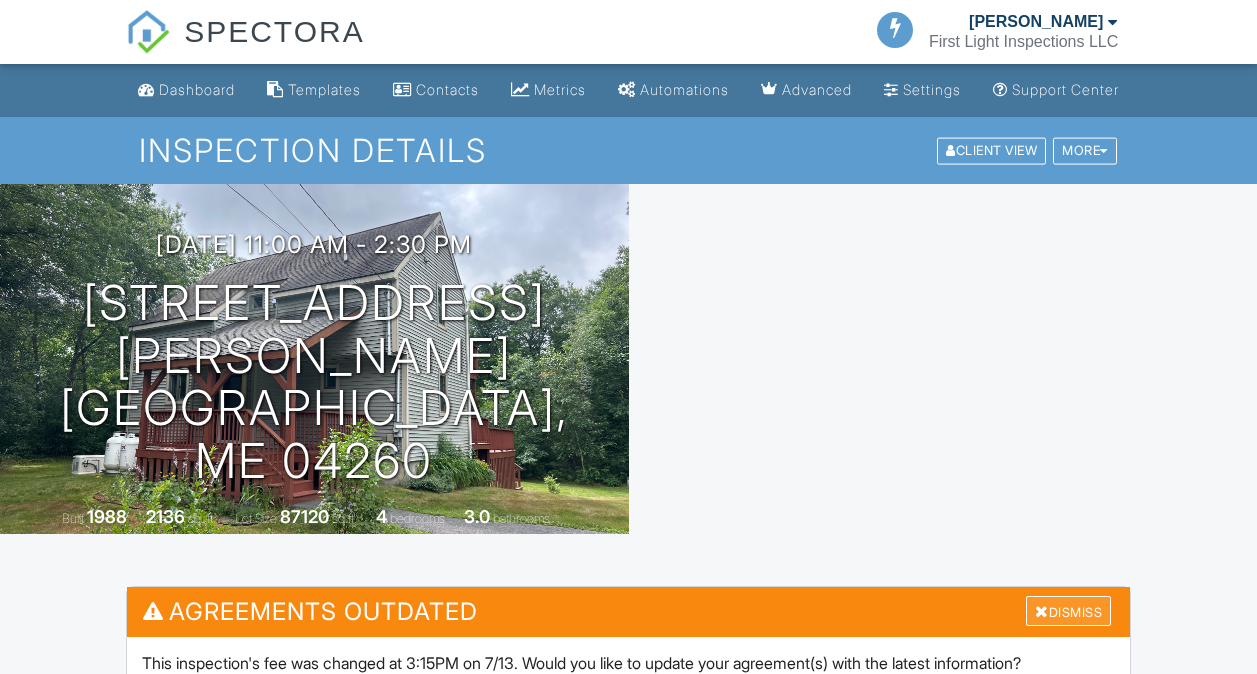 scroll, scrollTop: 0, scrollLeft: 0, axis: both 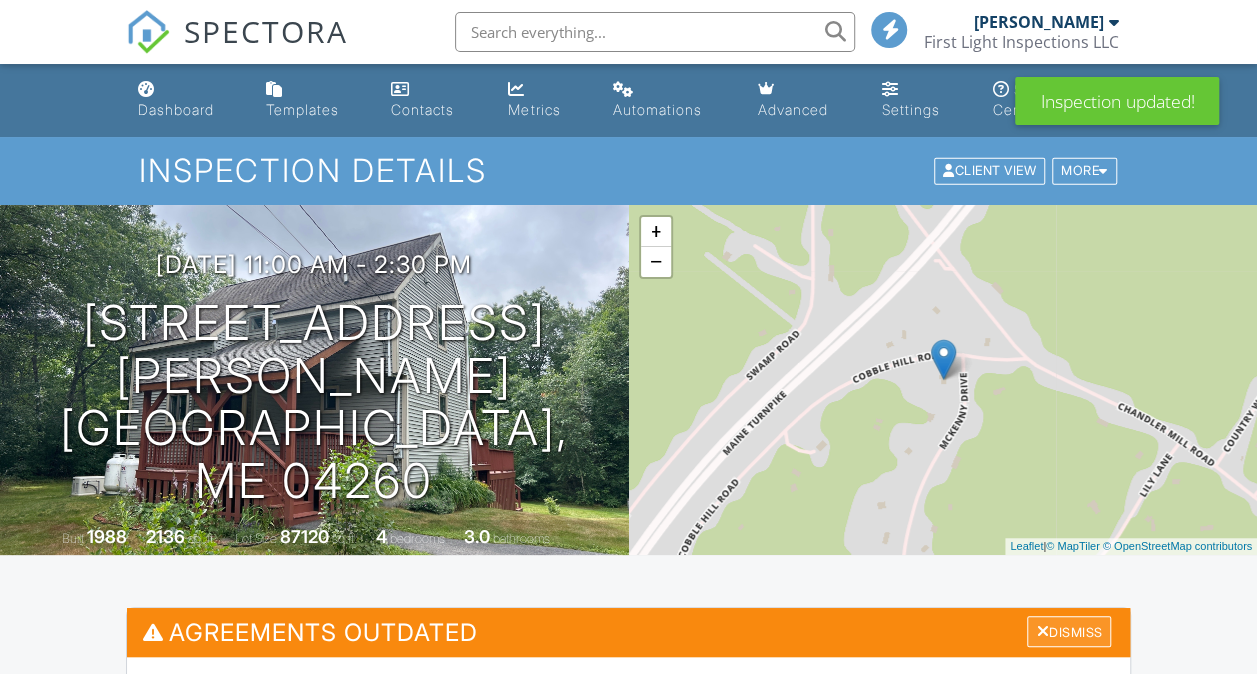 click at bounding box center [1042, 631] 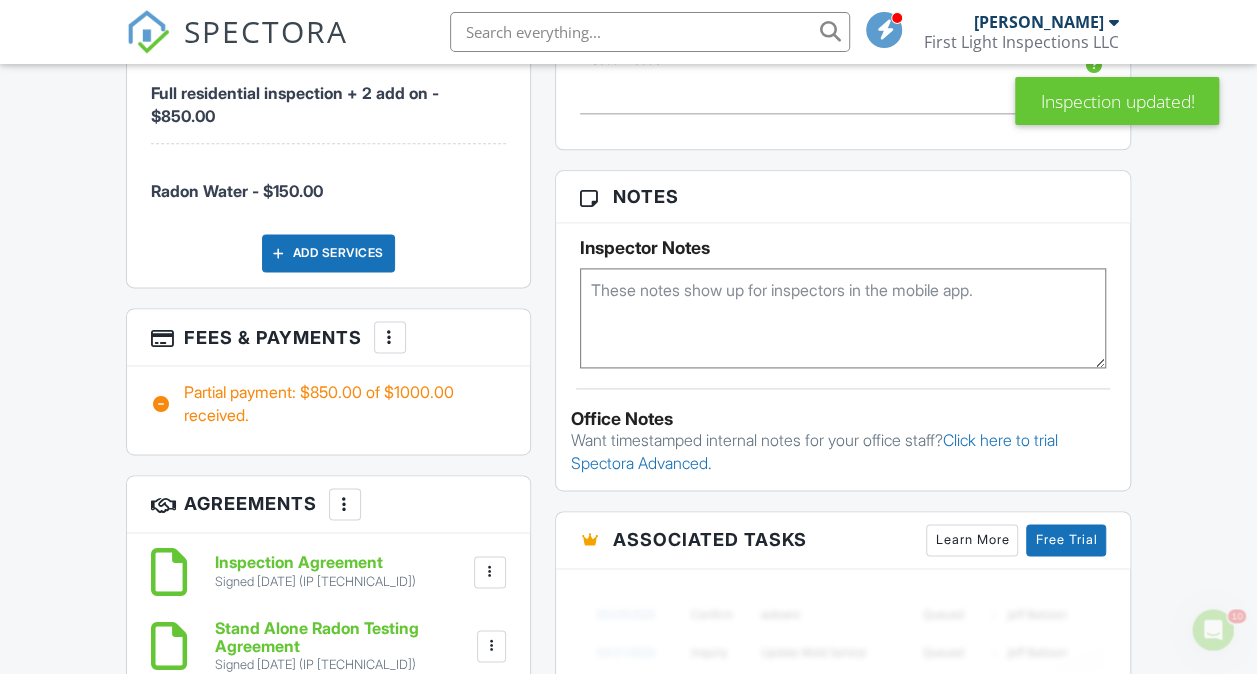 scroll, scrollTop: 0, scrollLeft: 0, axis: both 